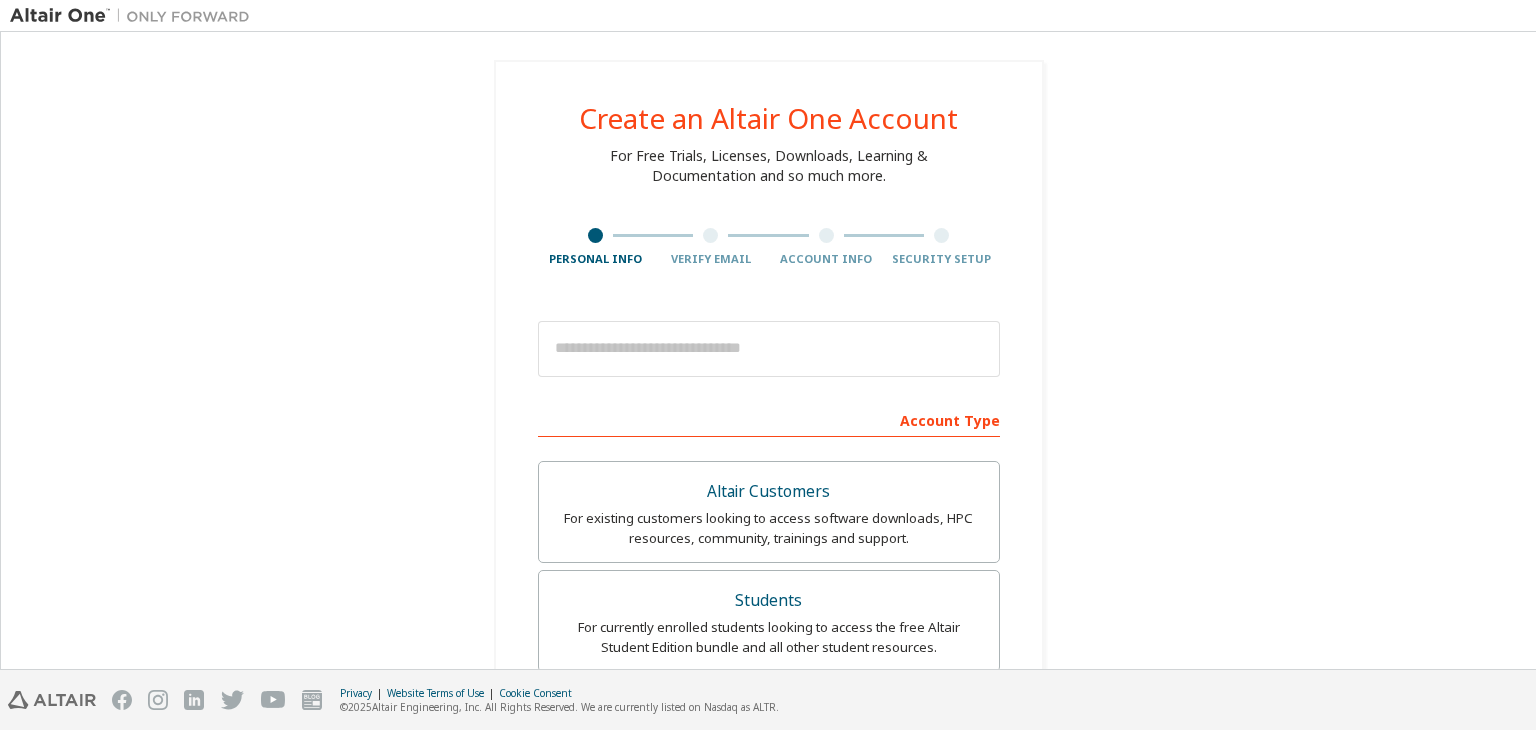scroll, scrollTop: 0, scrollLeft: 0, axis: both 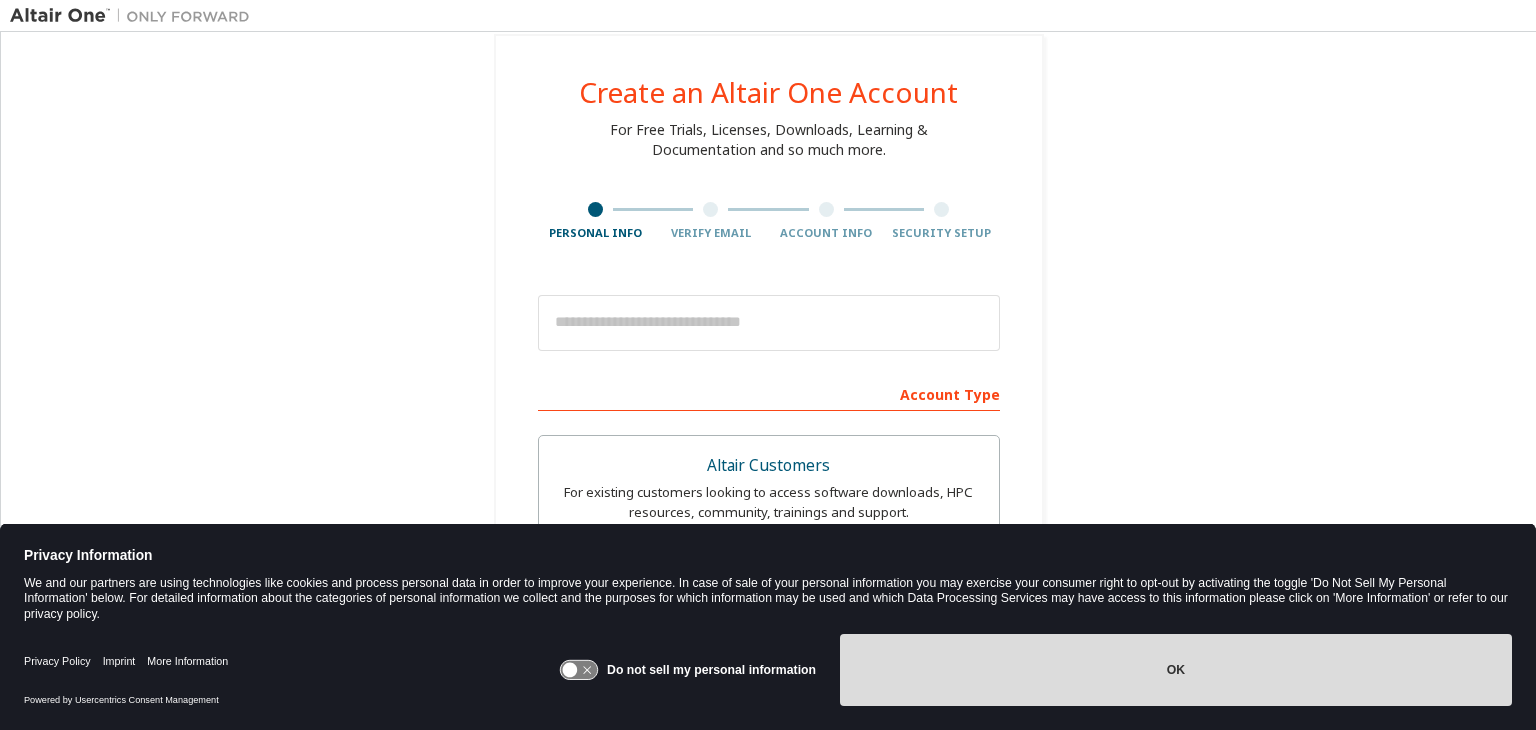 click on "OK" at bounding box center [1176, 670] 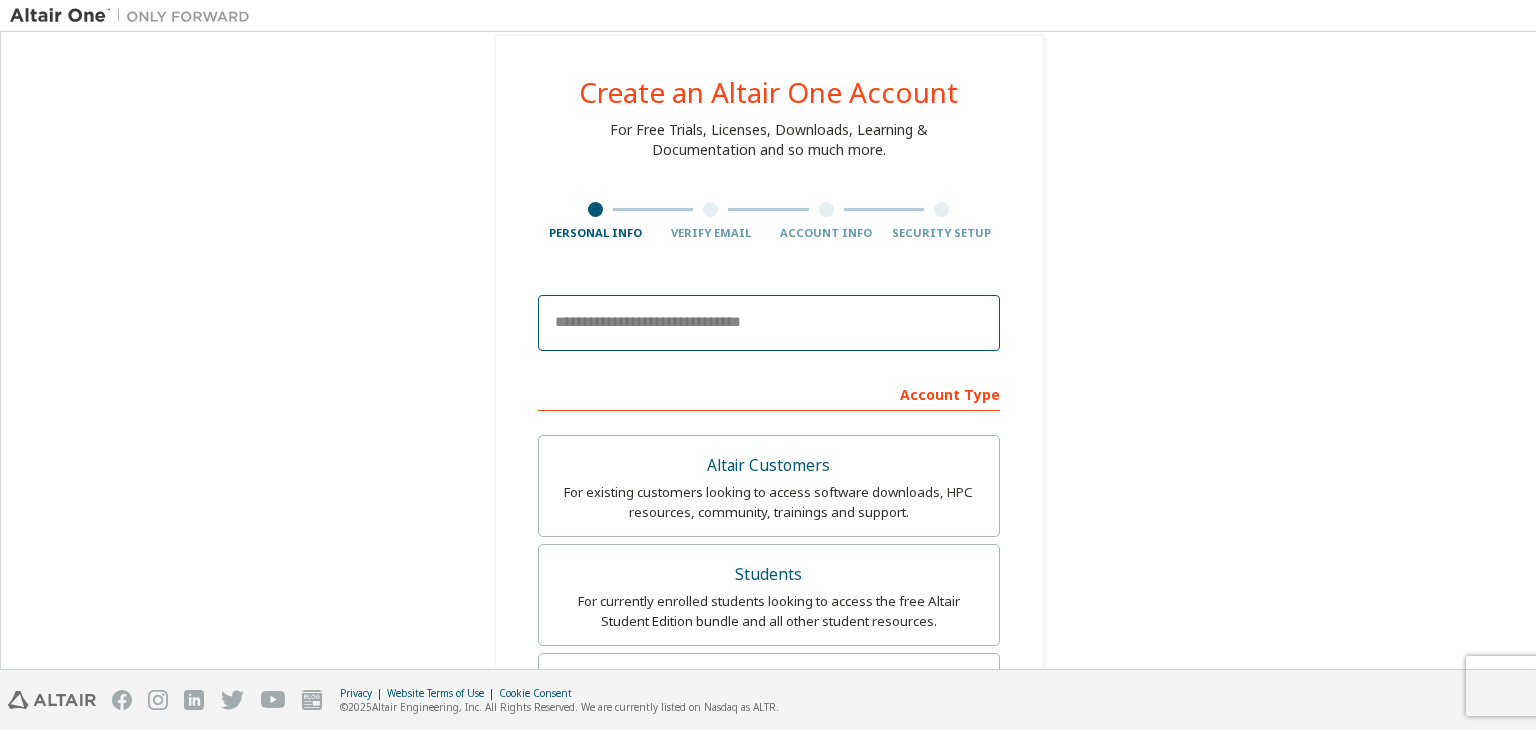 click at bounding box center [769, 323] 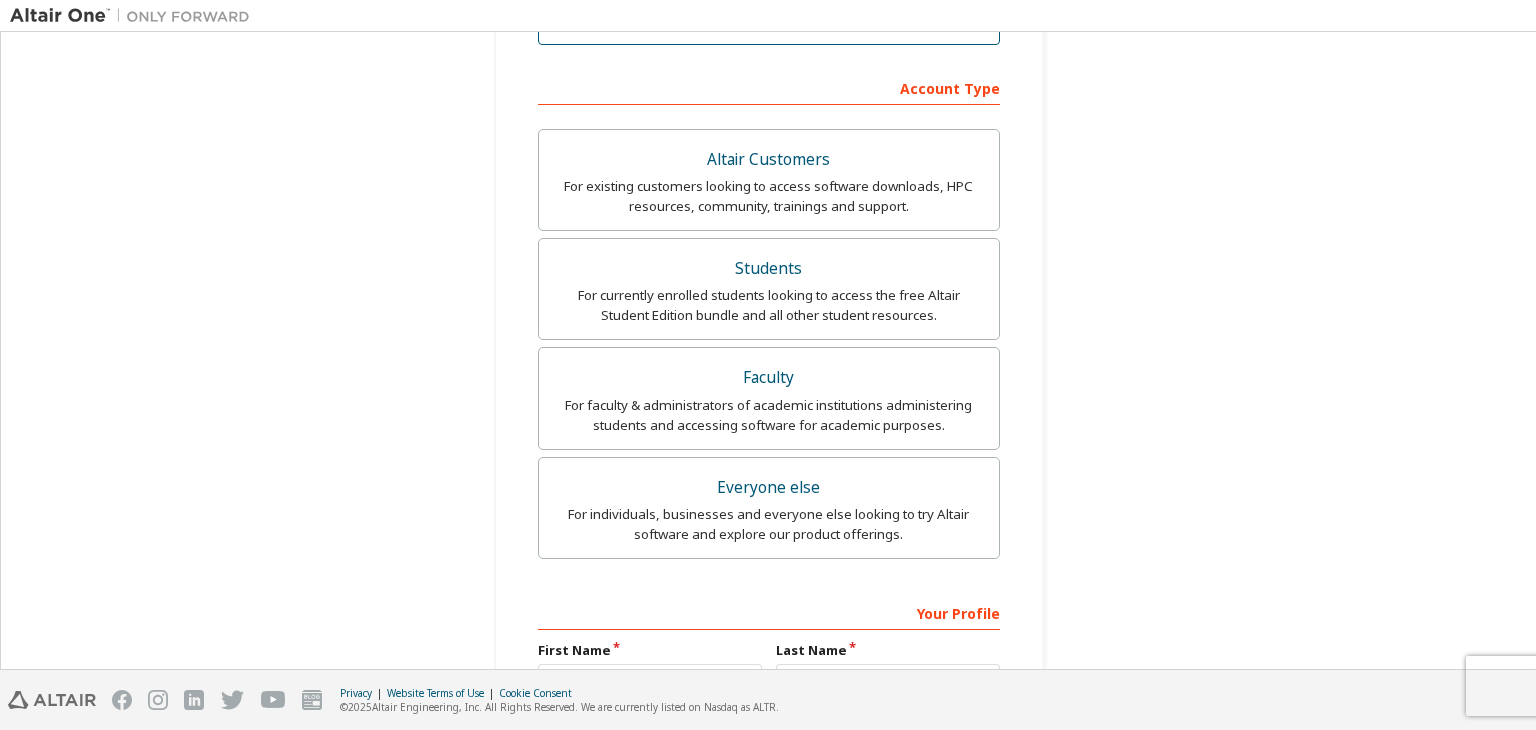 scroll, scrollTop: 468, scrollLeft: 0, axis: vertical 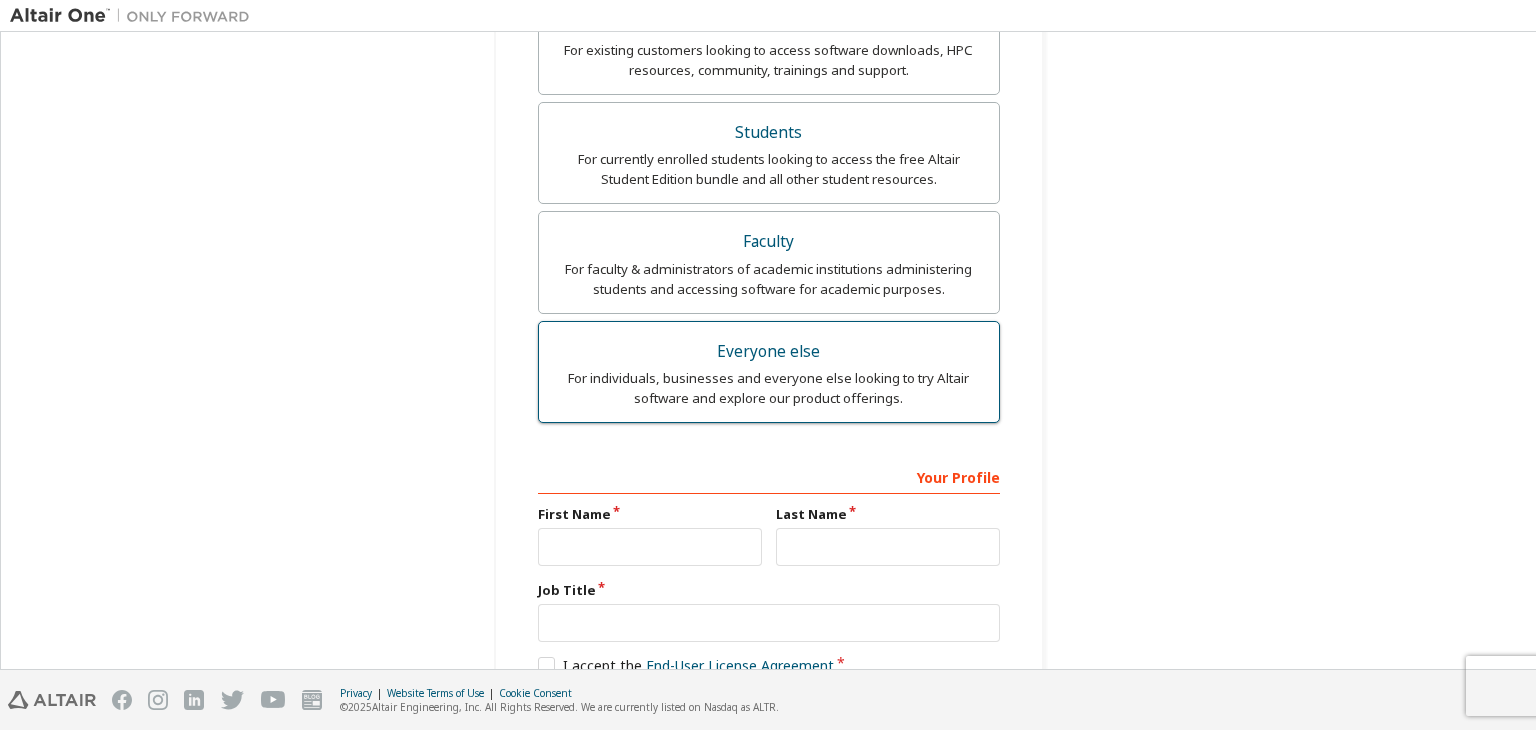 click on "Everyone else" at bounding box center [769, 352] 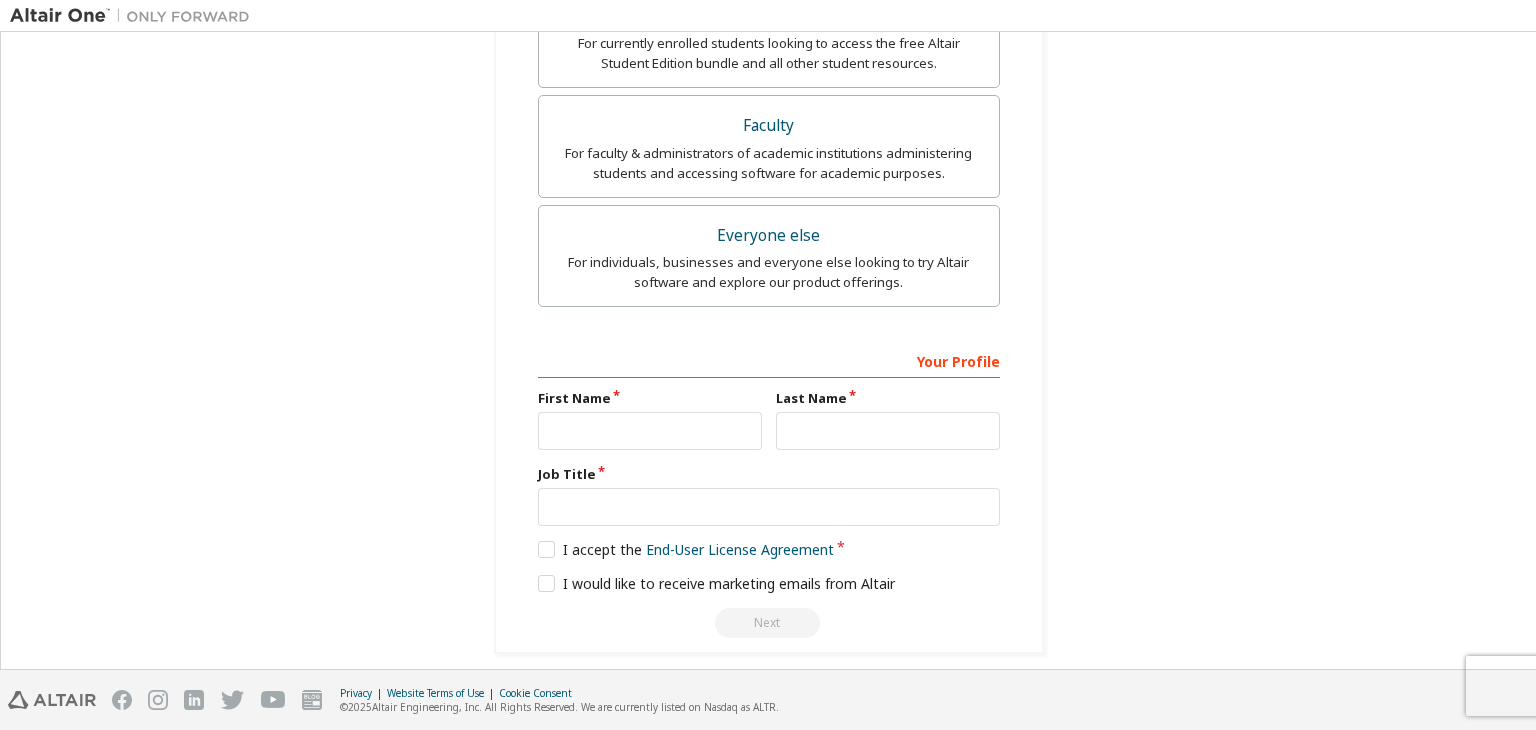 scroll, scrollTop: 584, scrollLeft: 0, axis: vertical 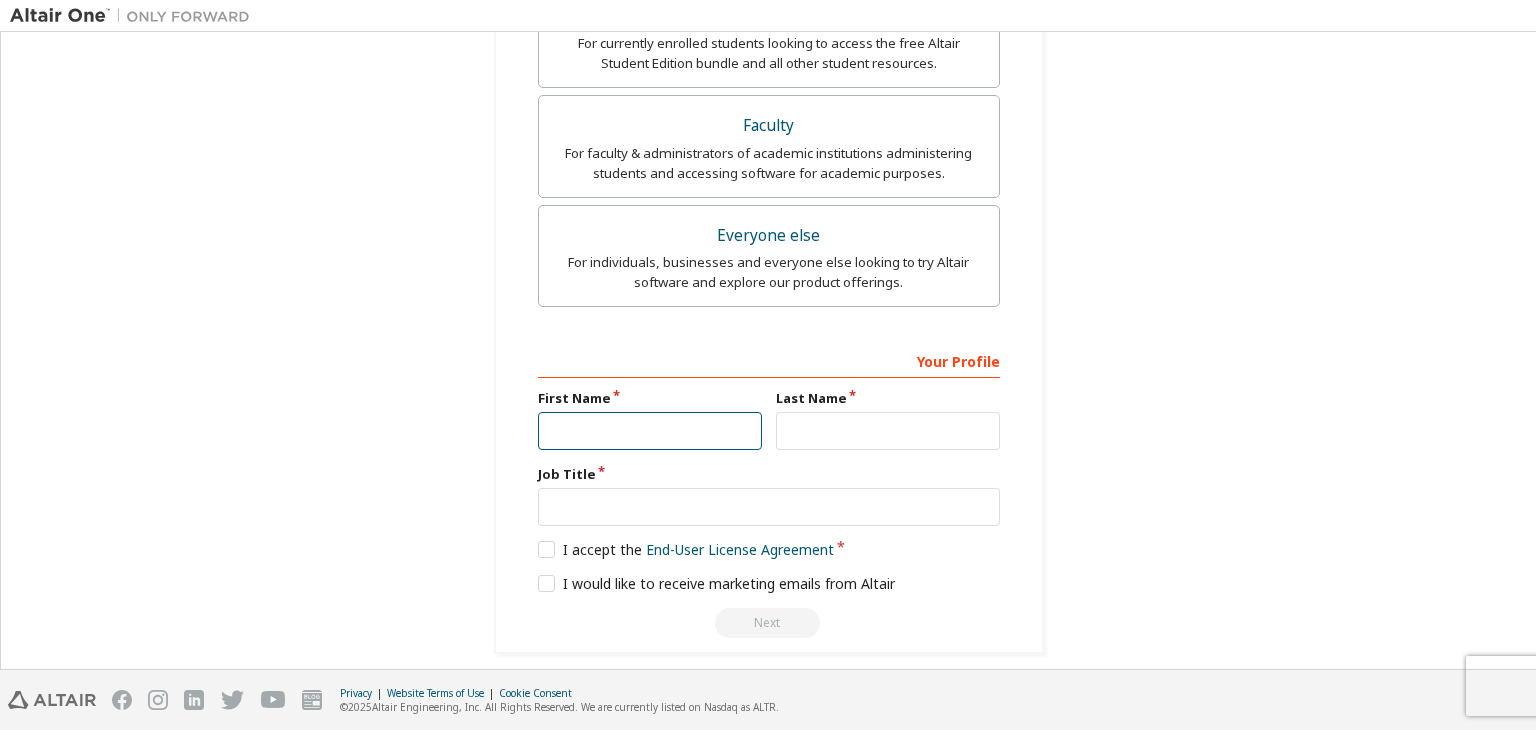 click at bounding box center [650, 431] 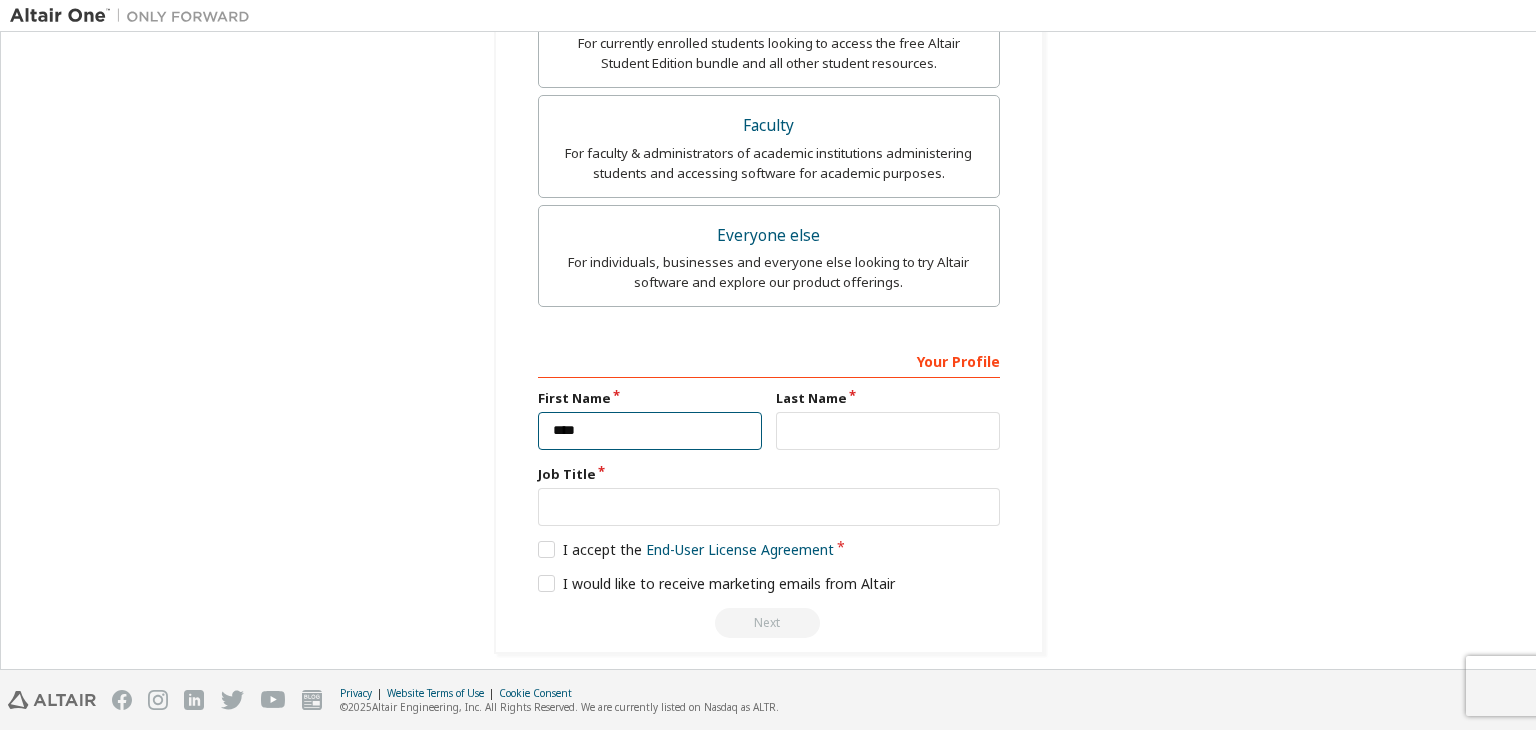 type on "****" 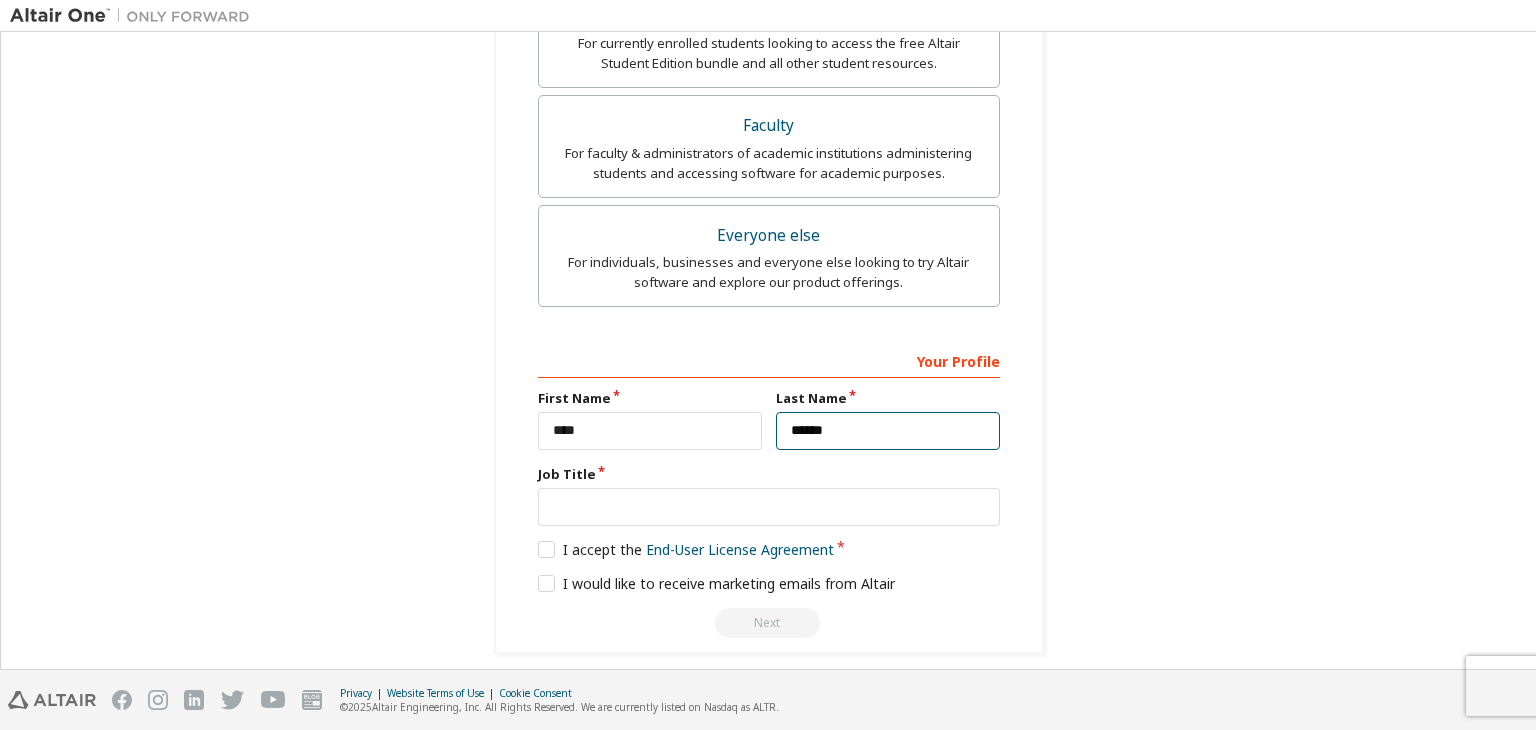 type on "******" 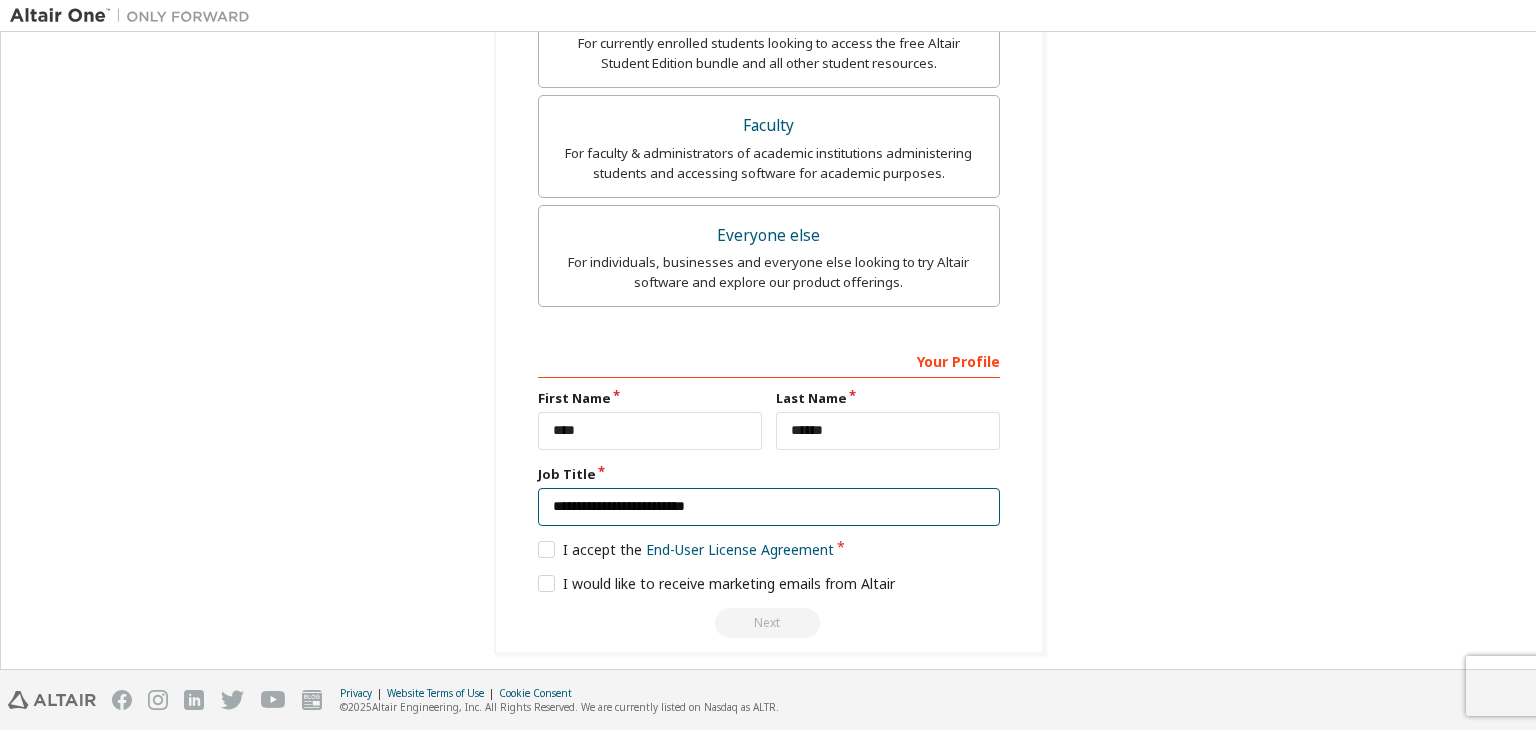 scroll, scrollTop: 592, scrollLeft: 0, axis: vertical 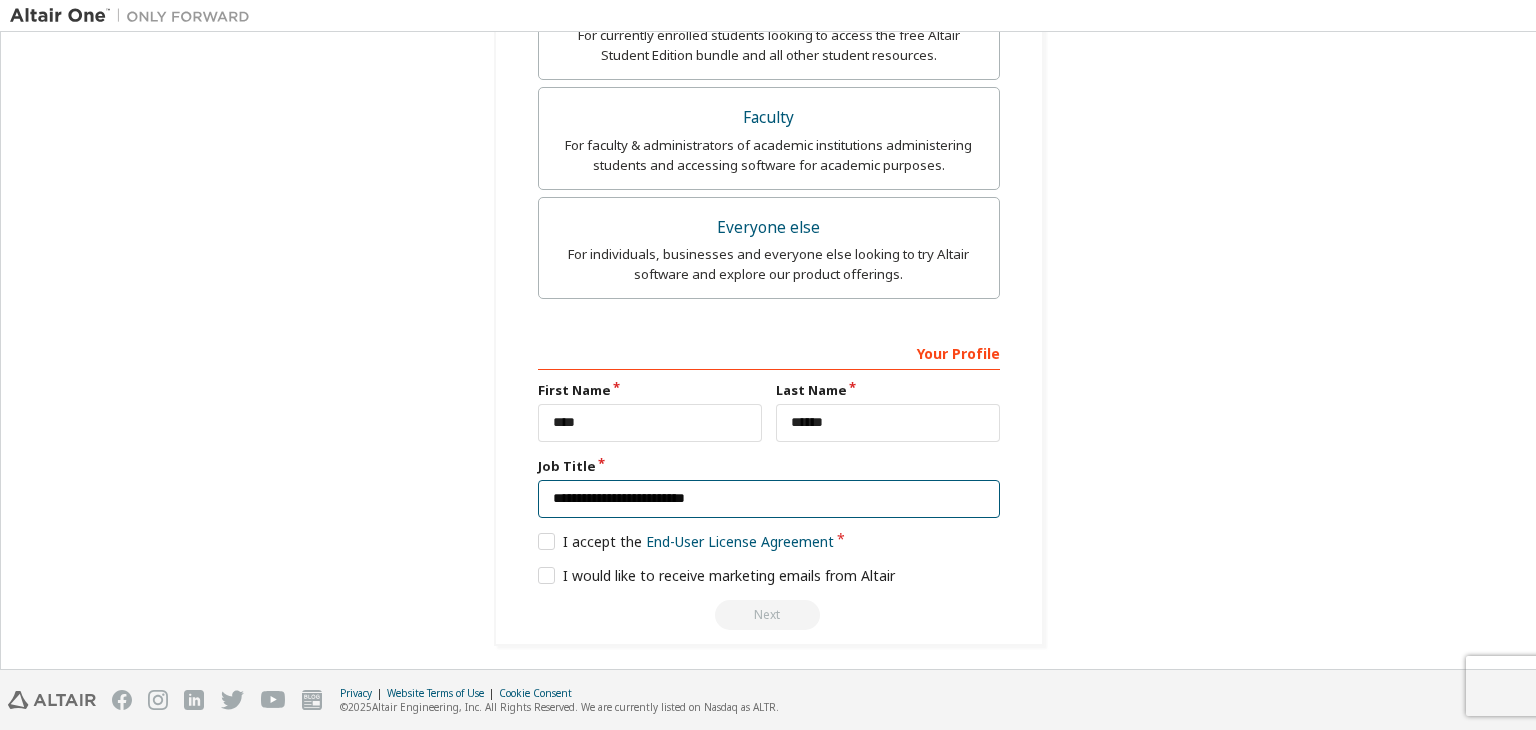 type on "**********" 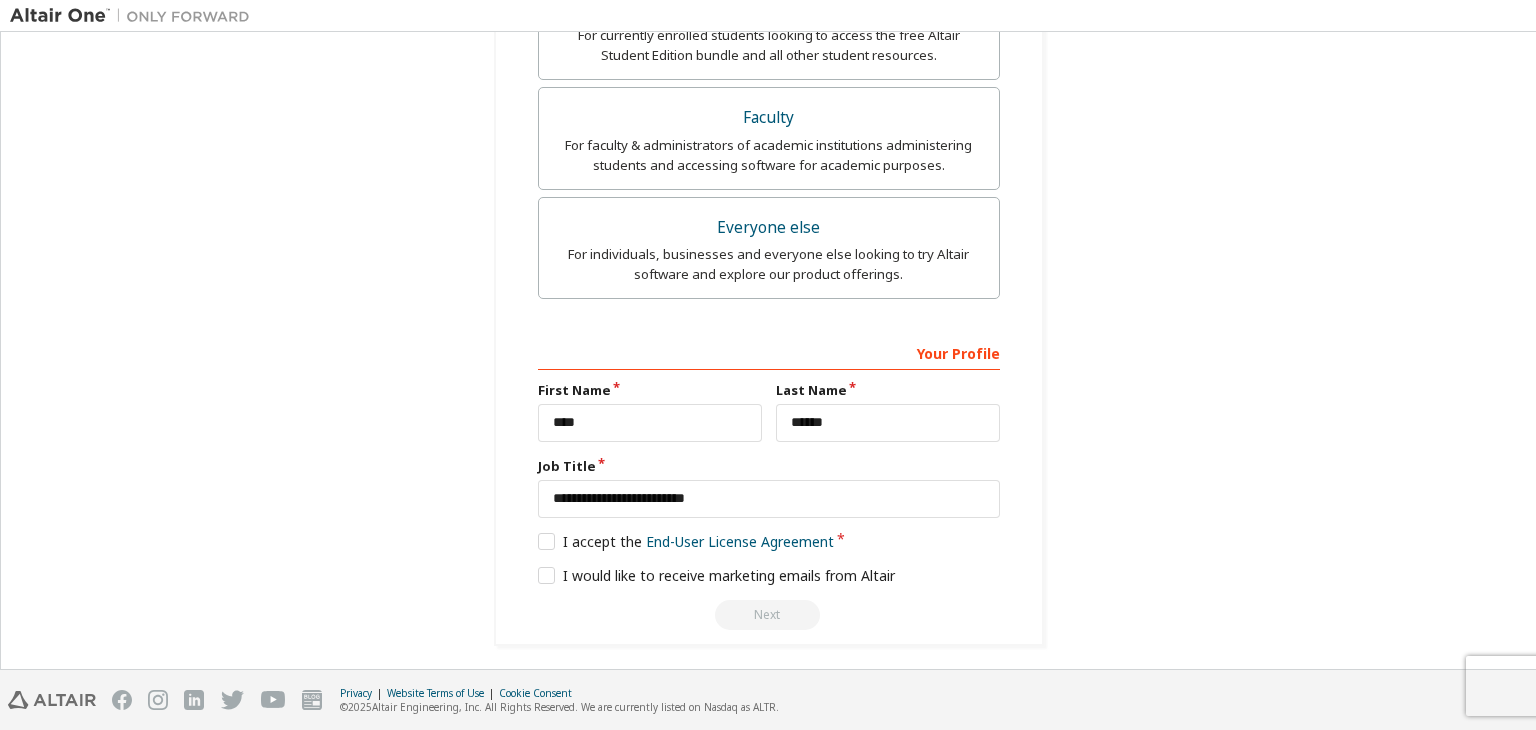 click on "I accept the    End-User License Agreement" at bounding box center [769, 542] 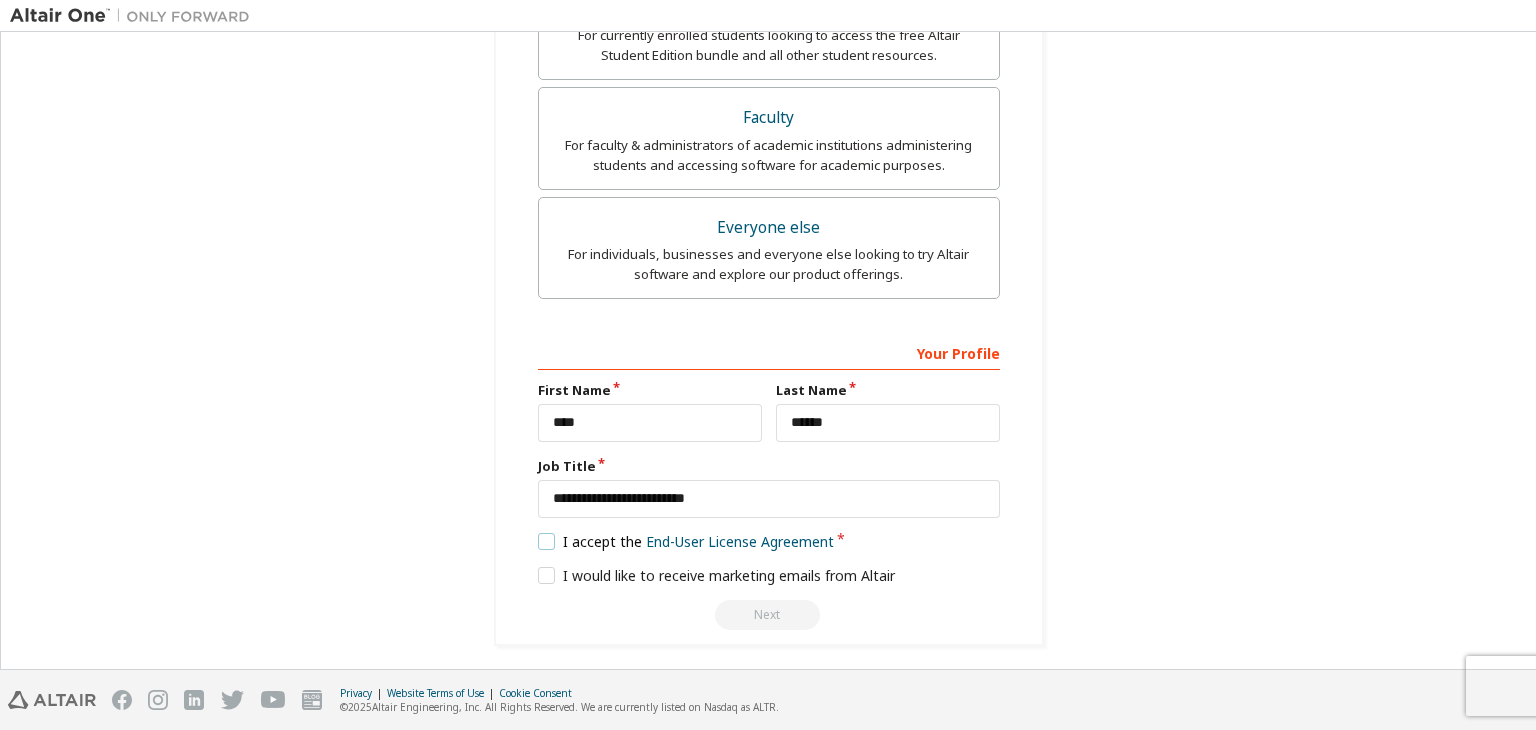 click on "I accept the    End-User License Agreement" at bounding box center (686, 541) 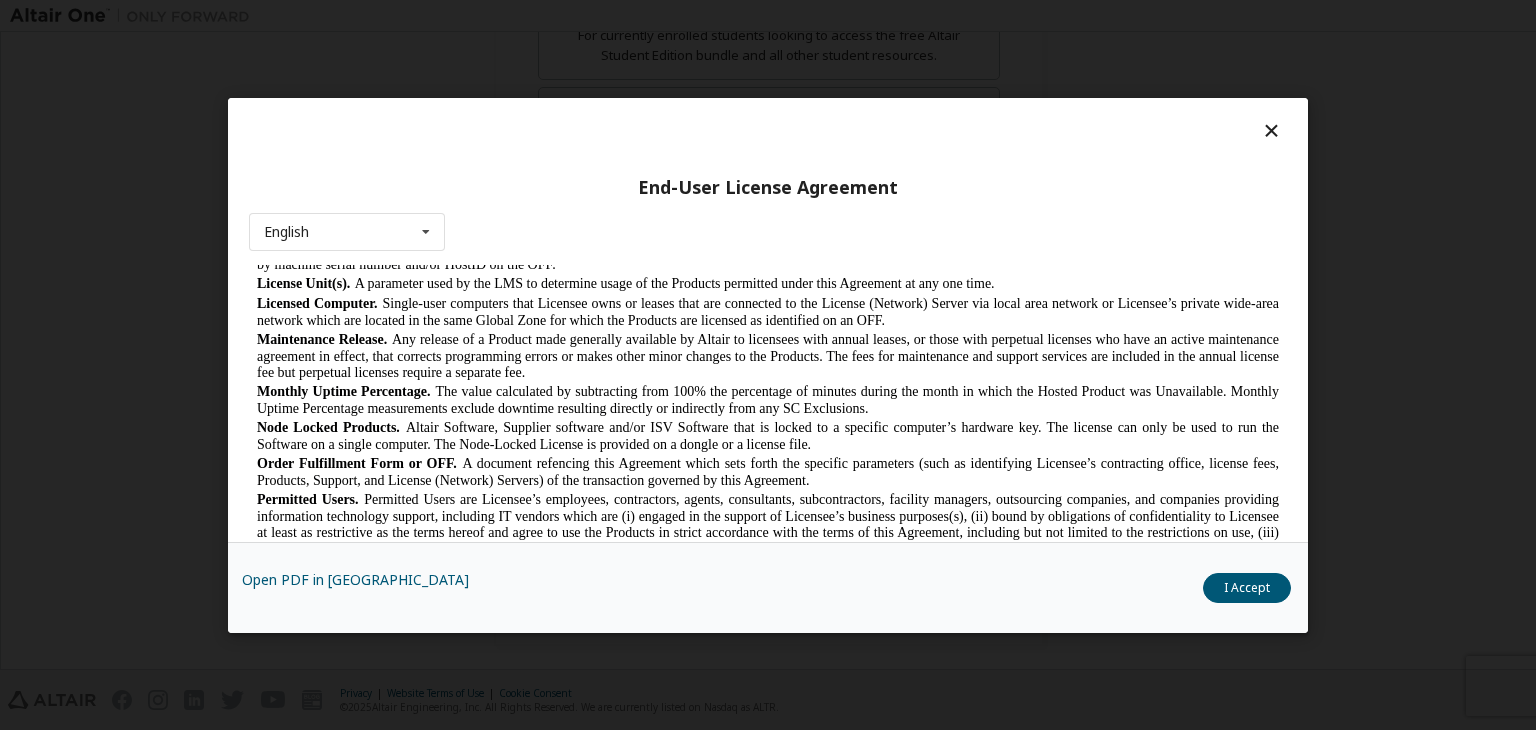 scroll, scrollTop: 844, scrollLeft: 0, axis: vertical 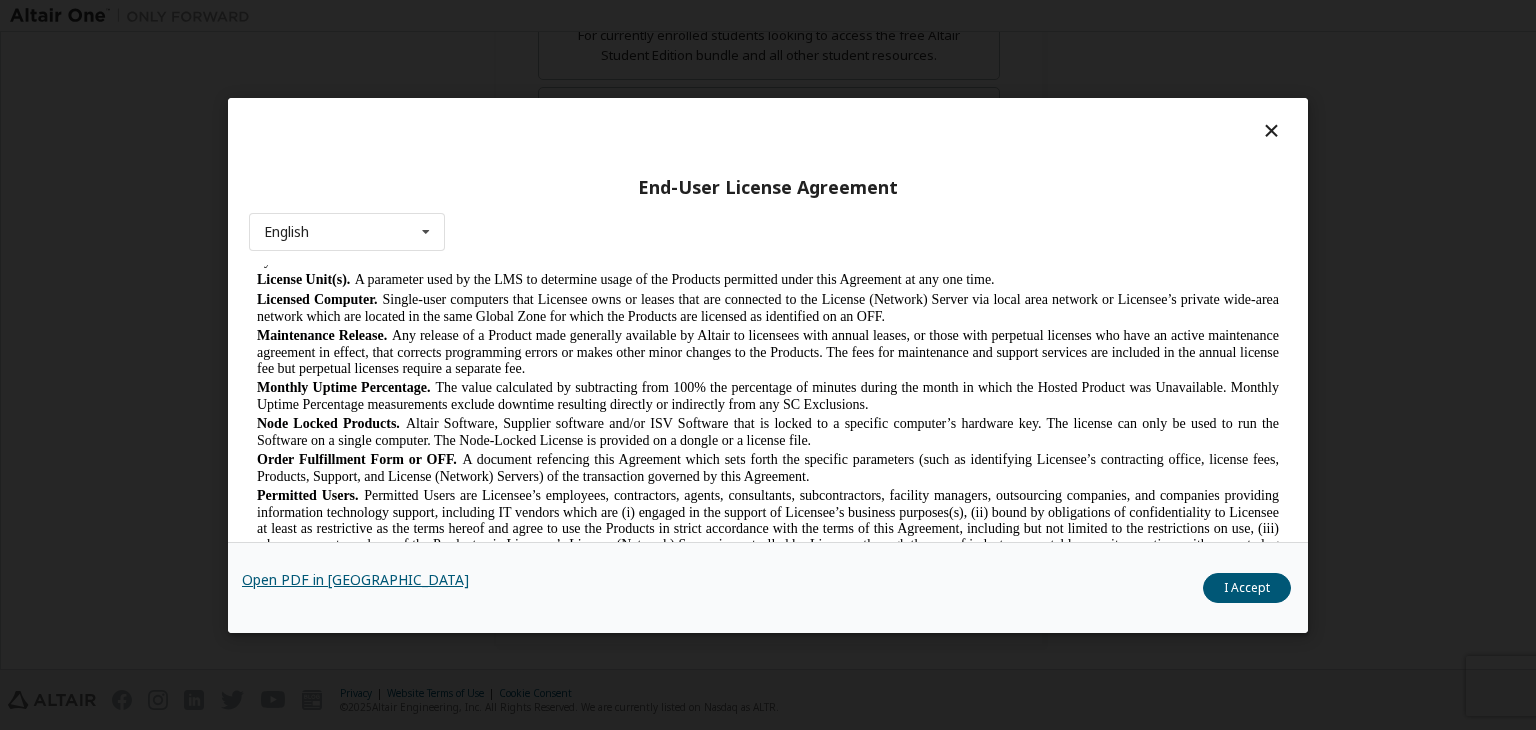 click on "Open PDF in [GEOGRAPHIC_DATA]" at bounding box center (355, 580) 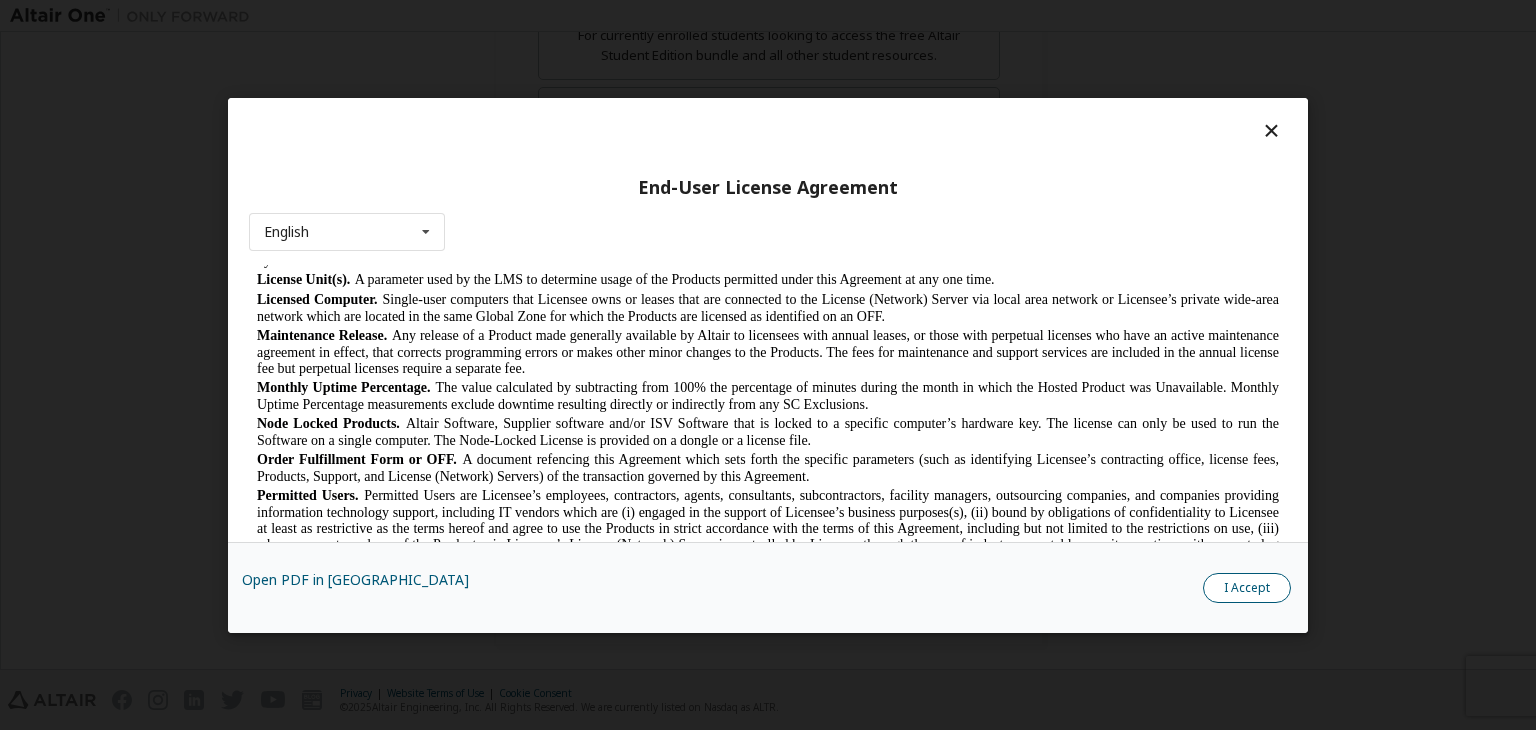 click on "I Accept" at bounding box center (1247, 588) 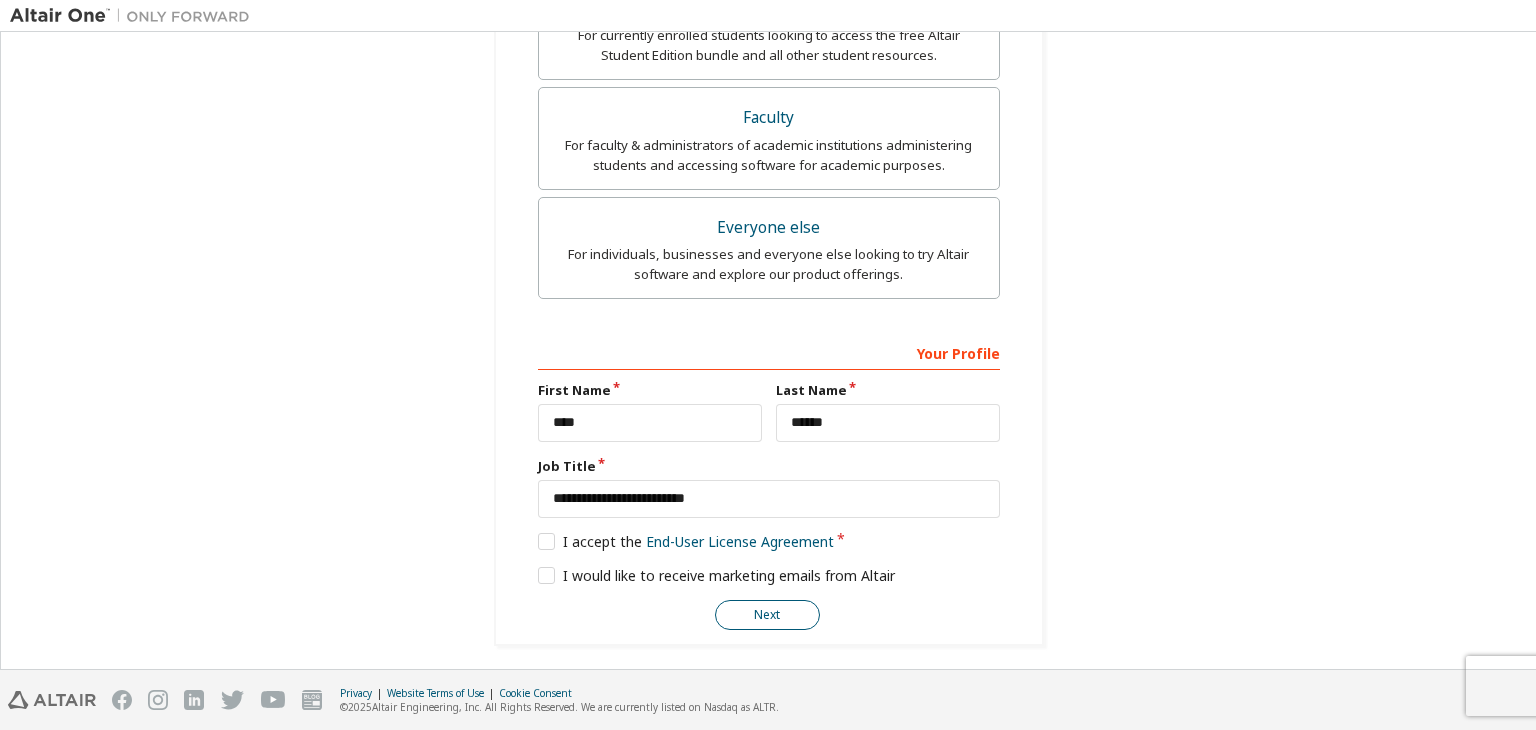 click on "Next" at bounding box center [767, 615] 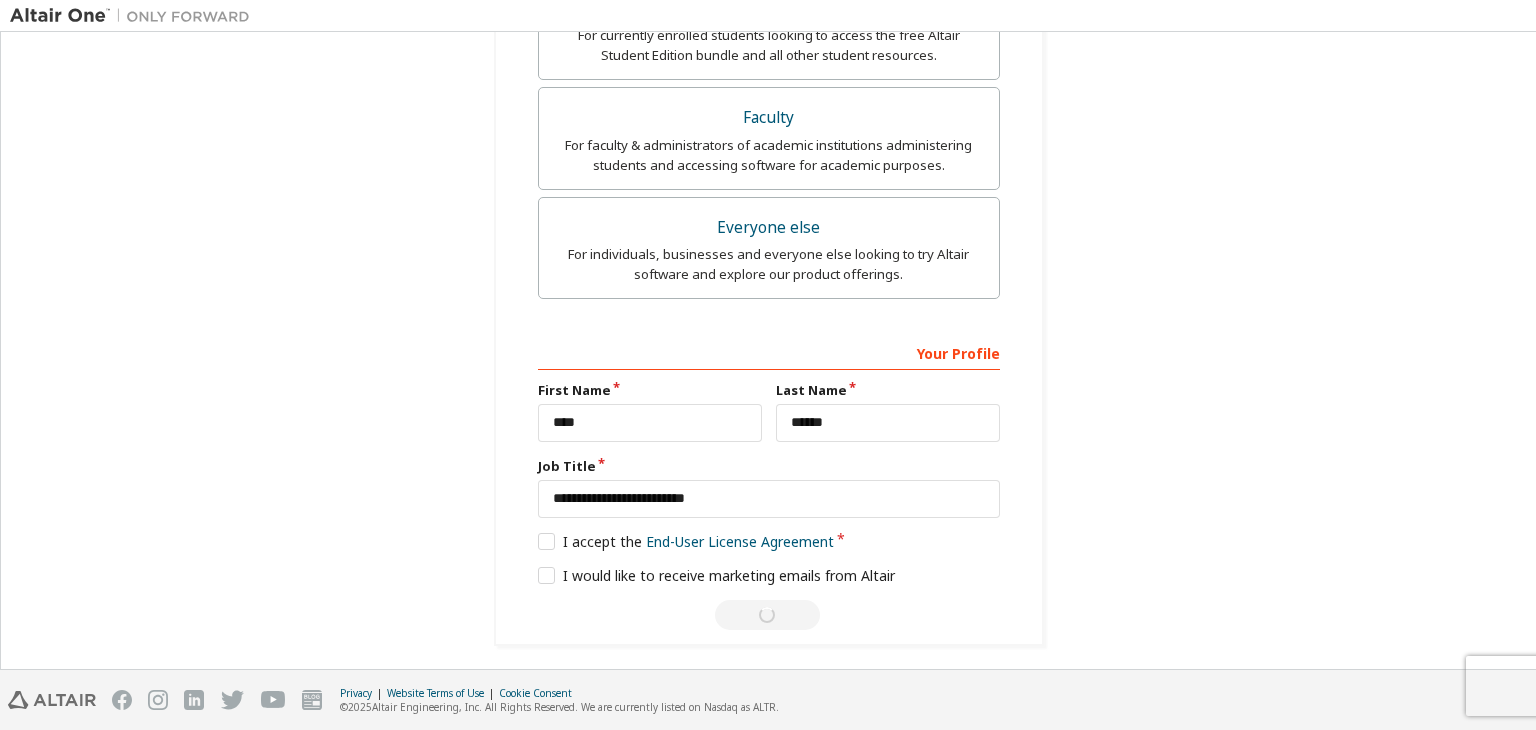 scroll, scrollTop: 0, scrollLeft: 0, axis: both 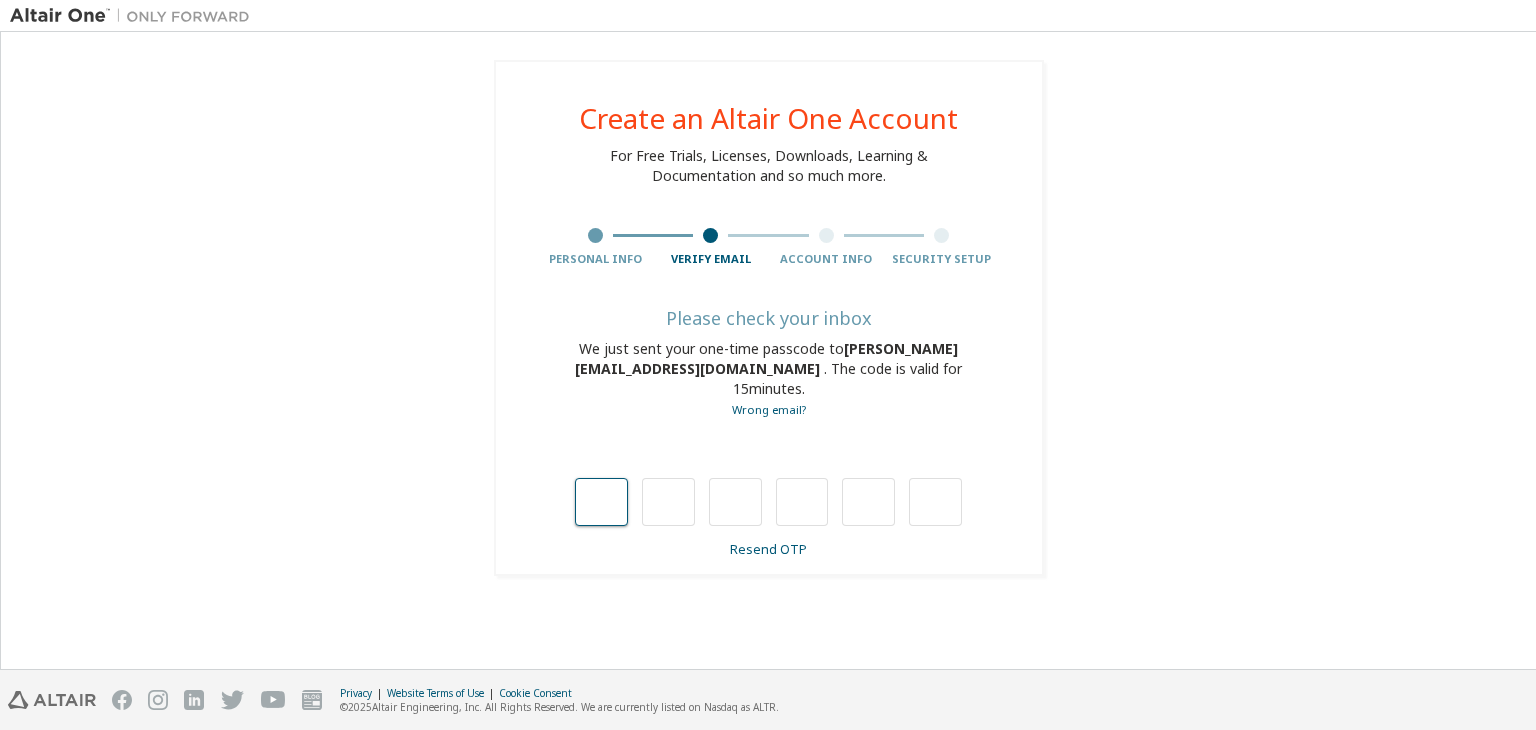 click at bounding box center (601, 502) 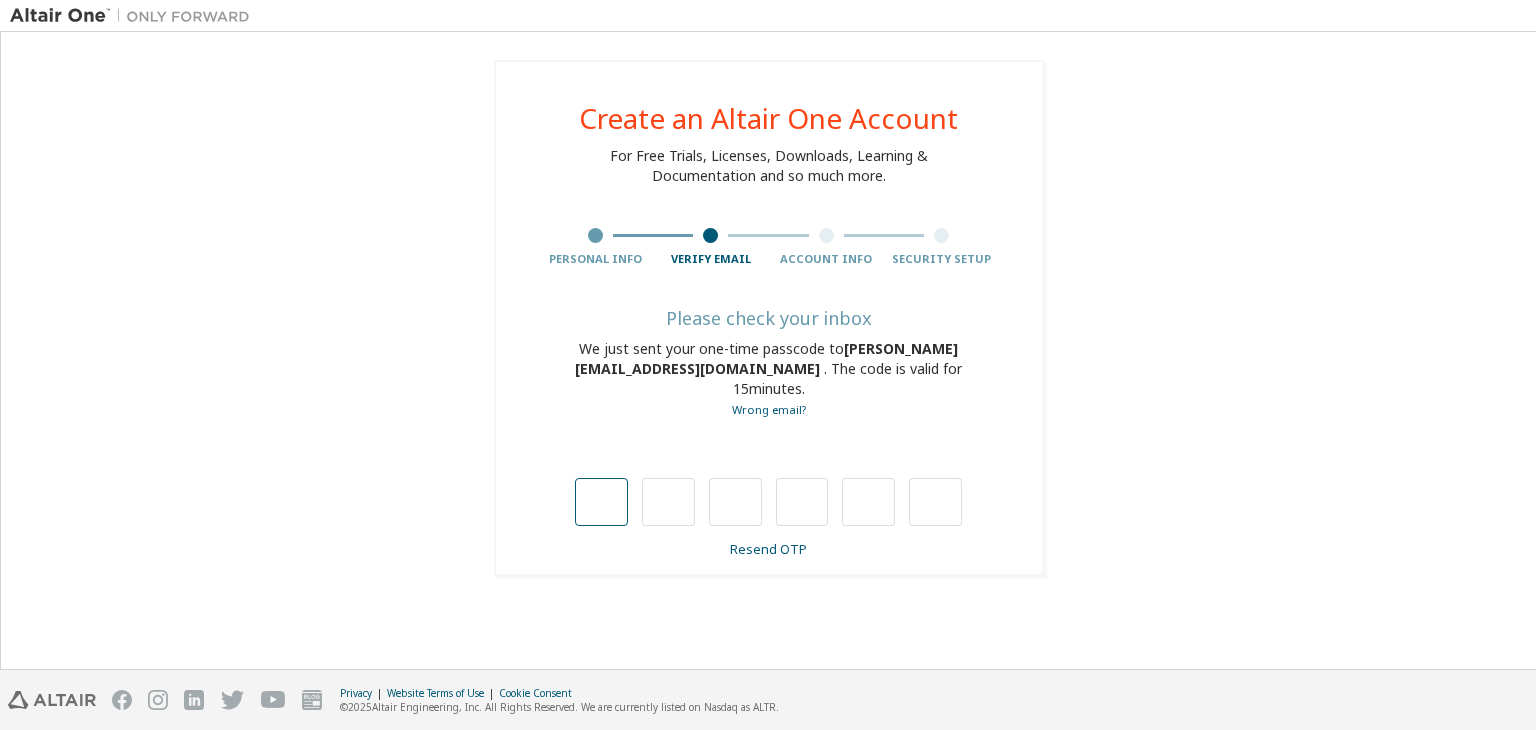 type on "*" 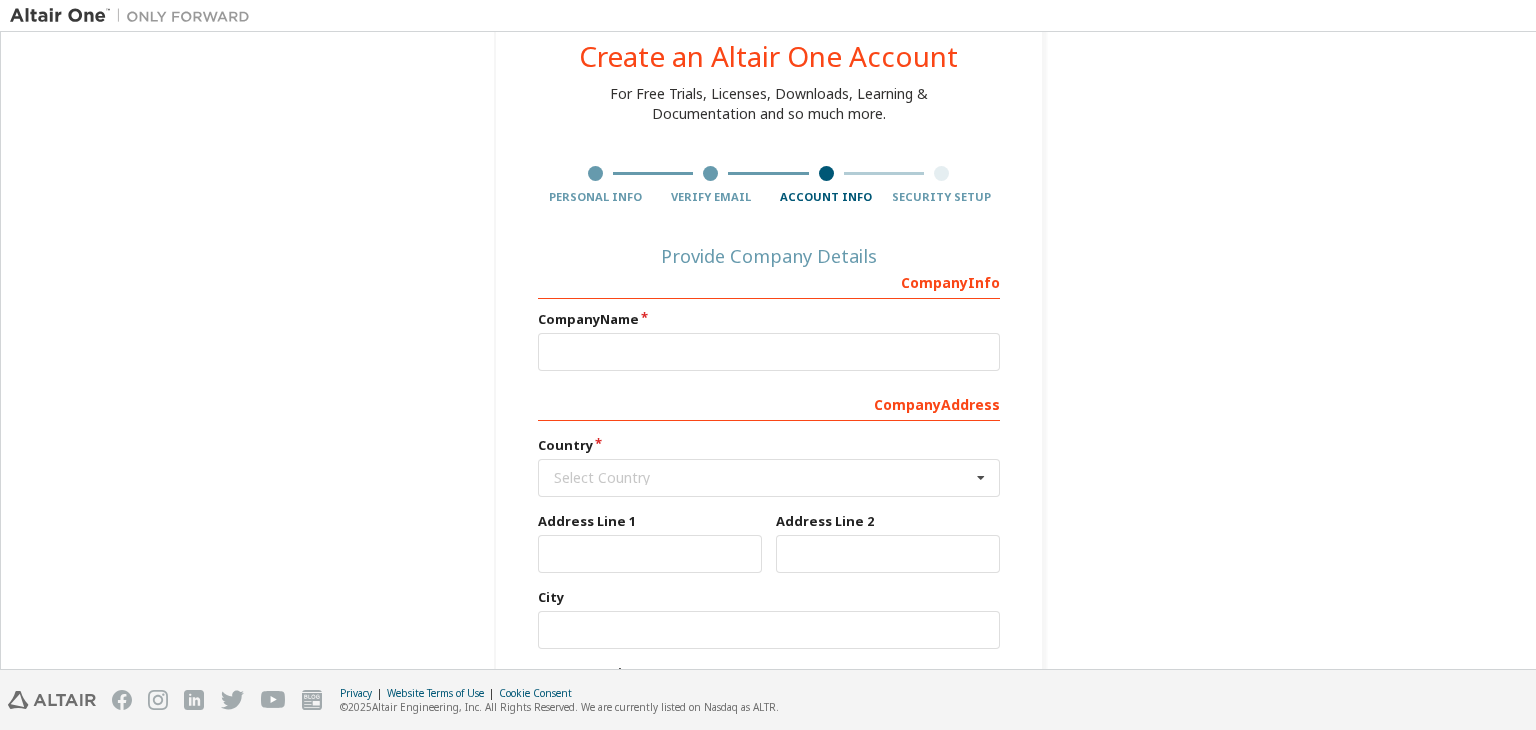 scroll, scrollTop: 63, scrollLeft: 0, axis: vertical 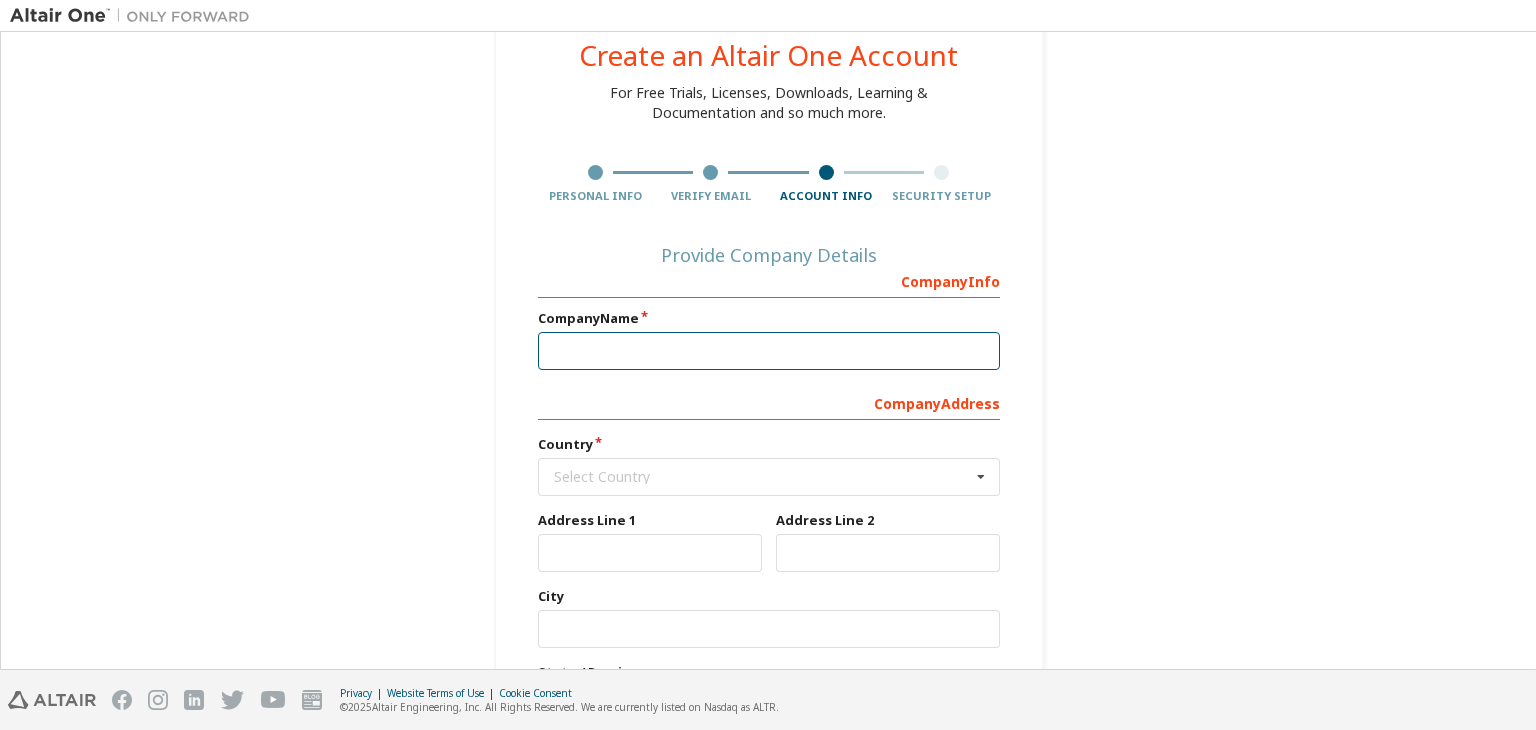 click at bounding box center (769, 351) 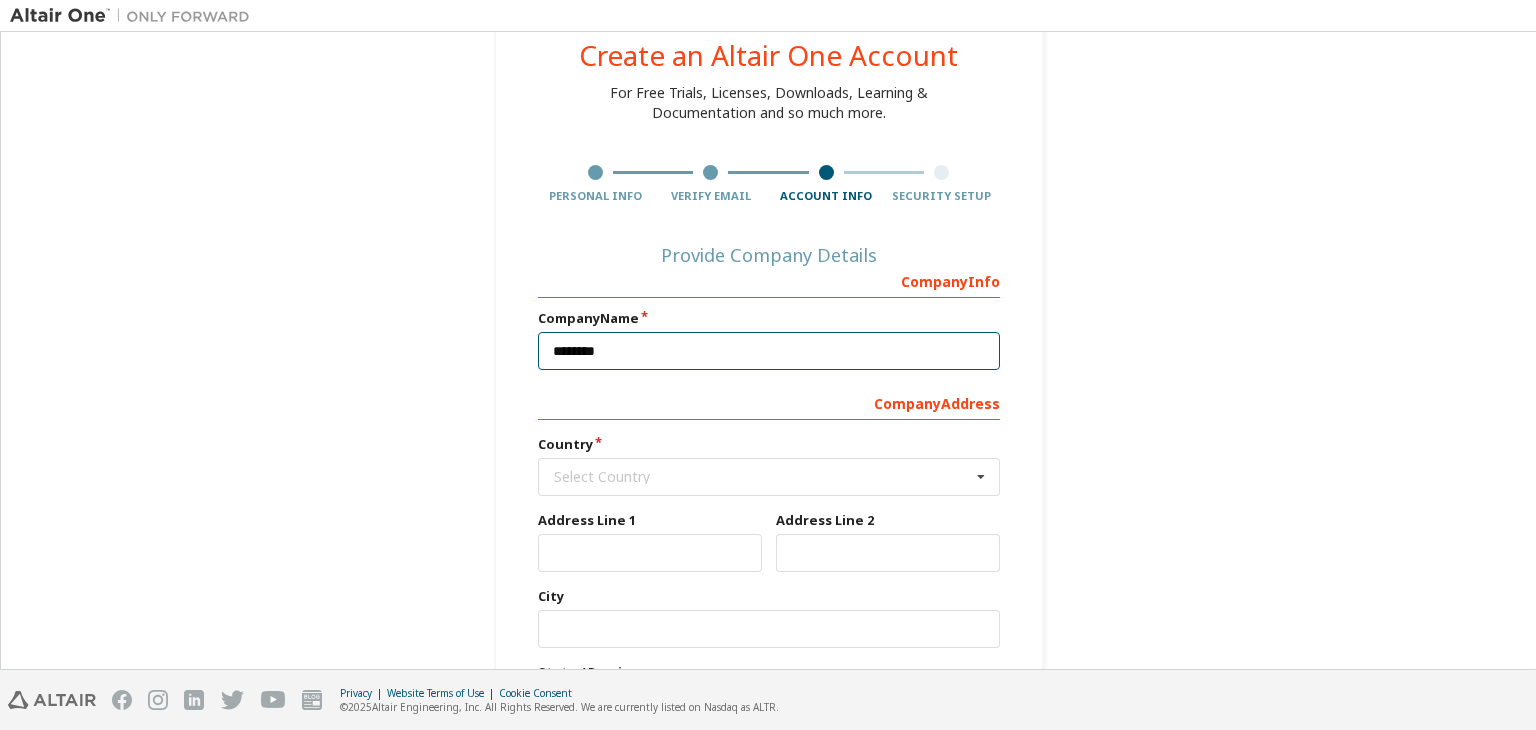 scroll, scrollTop: 234, scrollLeft: 0, axis: vertical 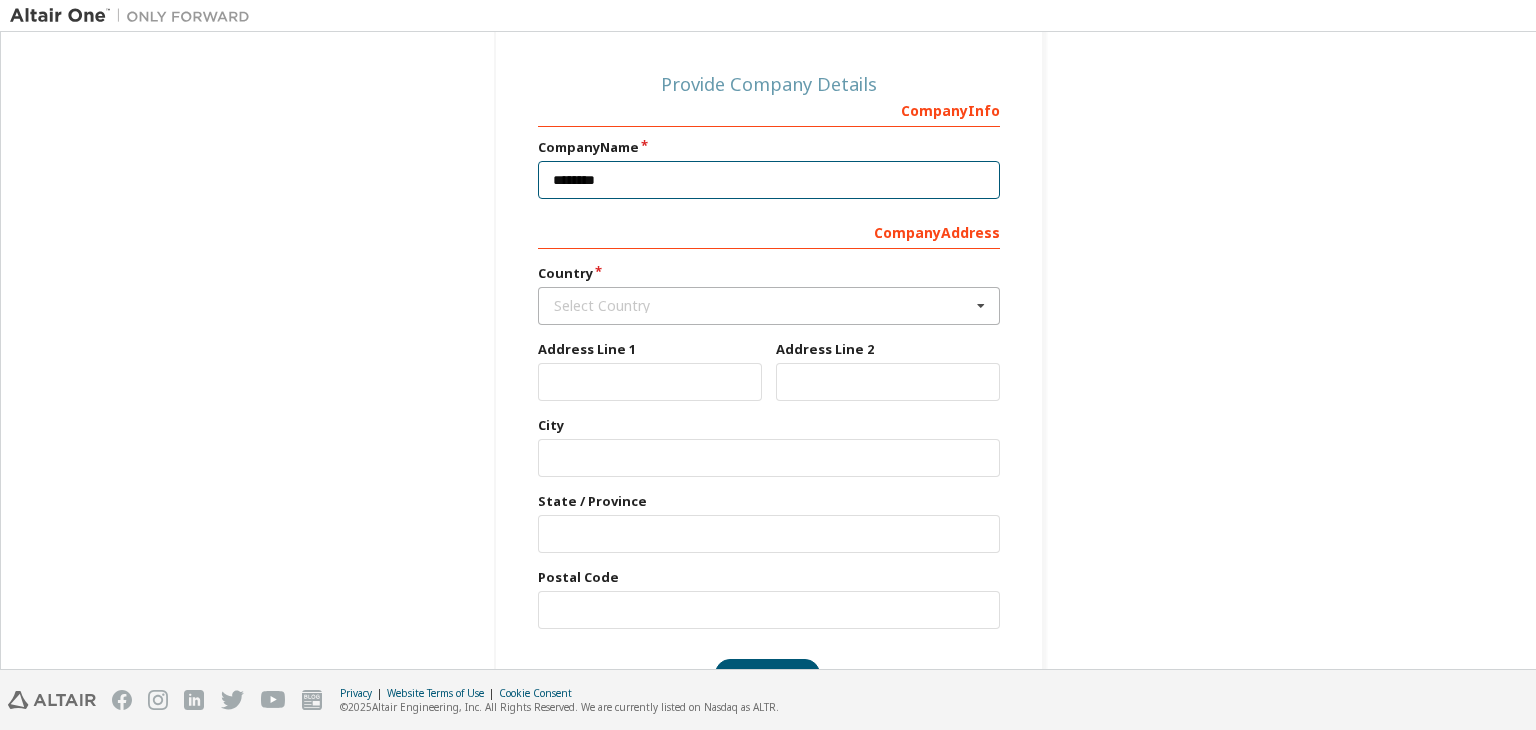 type on "********" 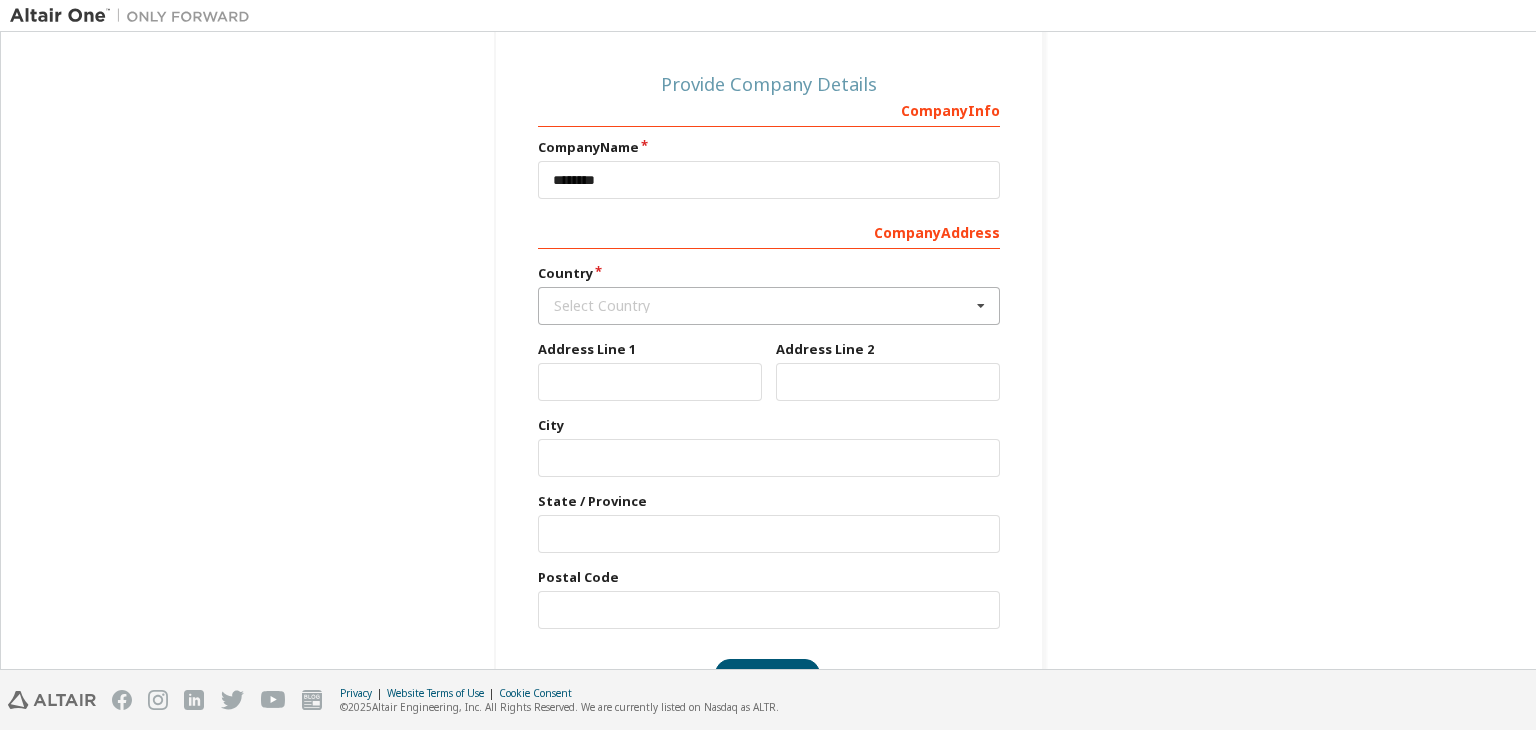 click on "Select Country" at bounding box center (762, 306) 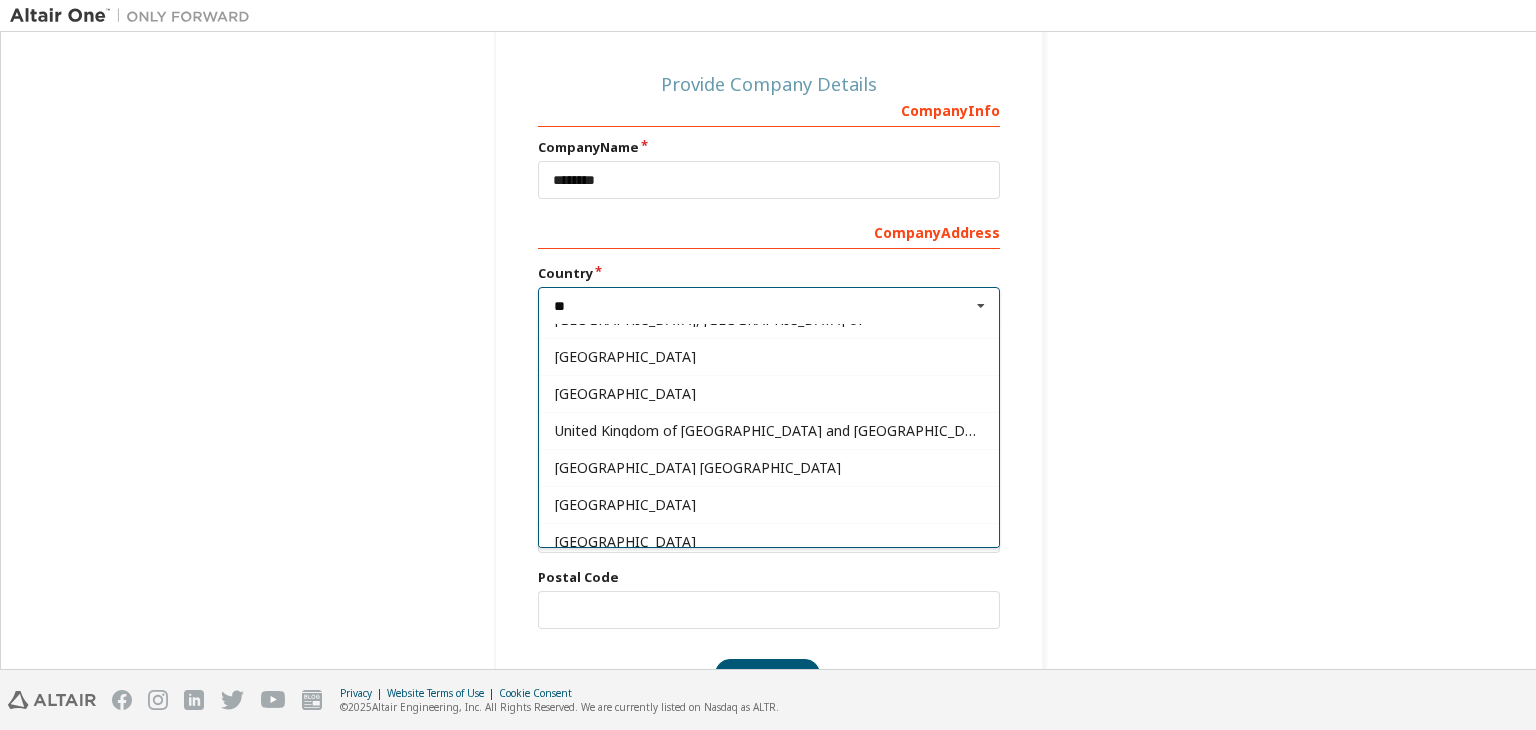 scroll, scrollTop: 210, scrollLeft: 0, axis: vertical 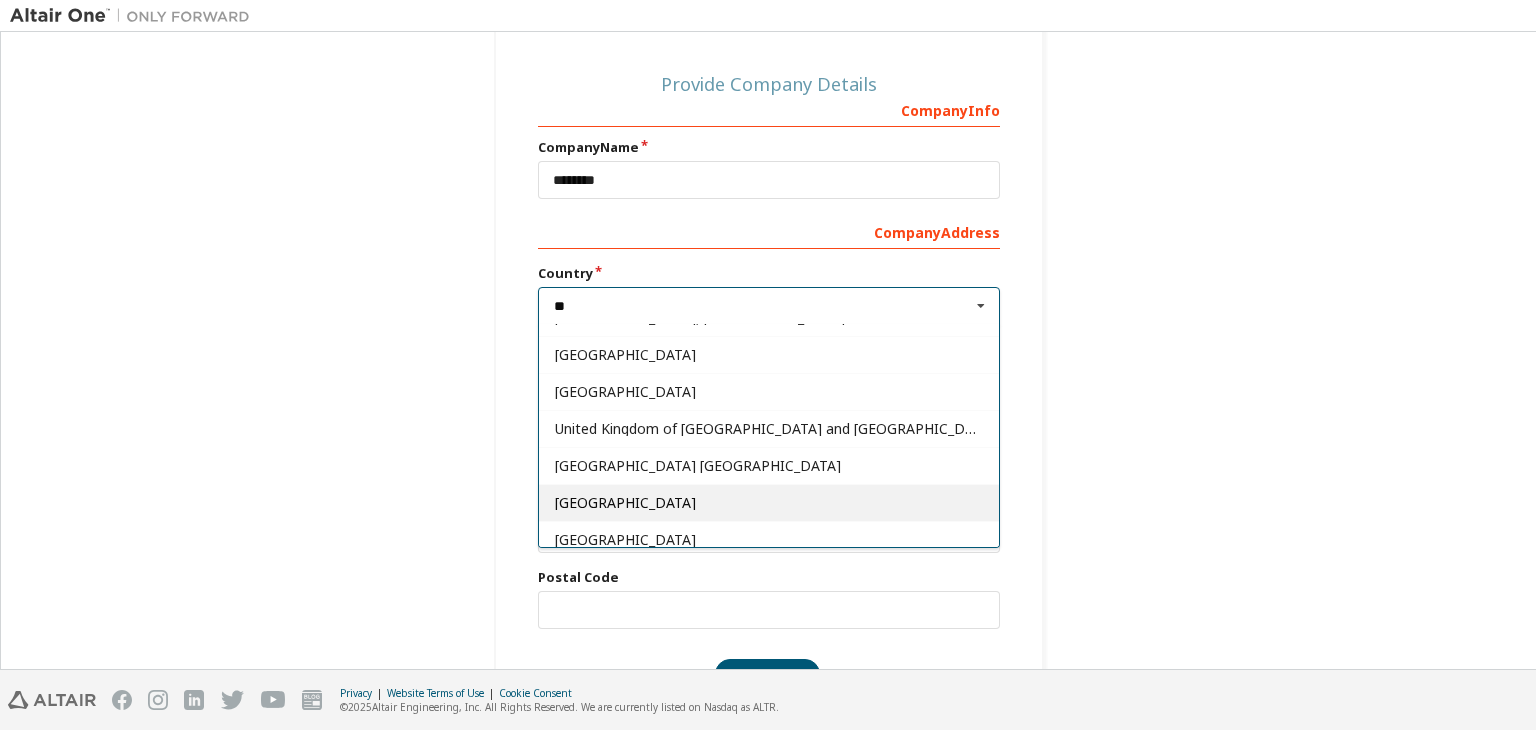 type on "**" 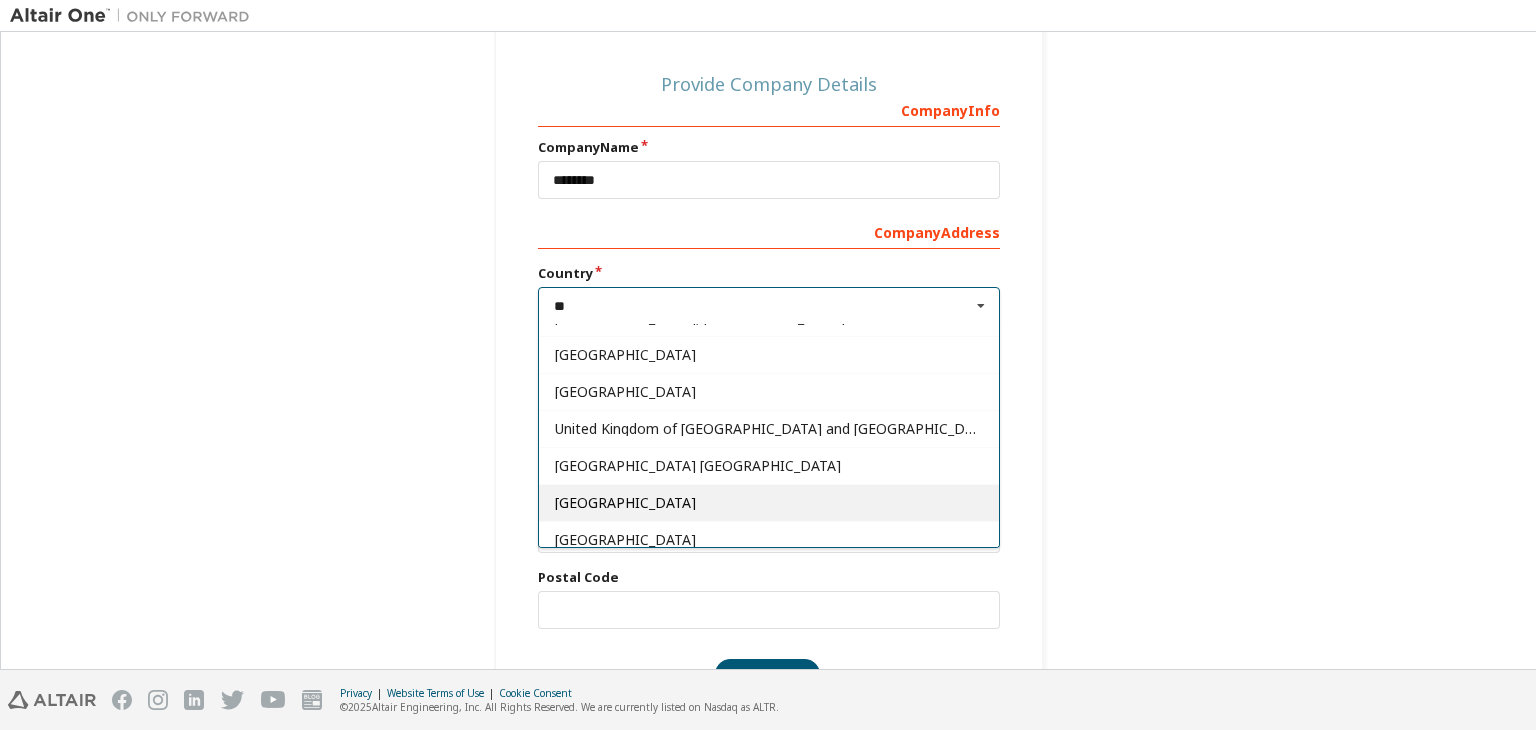 click on "[GEOGRAPHIC_DATA]" at bounding box center [769, 503] 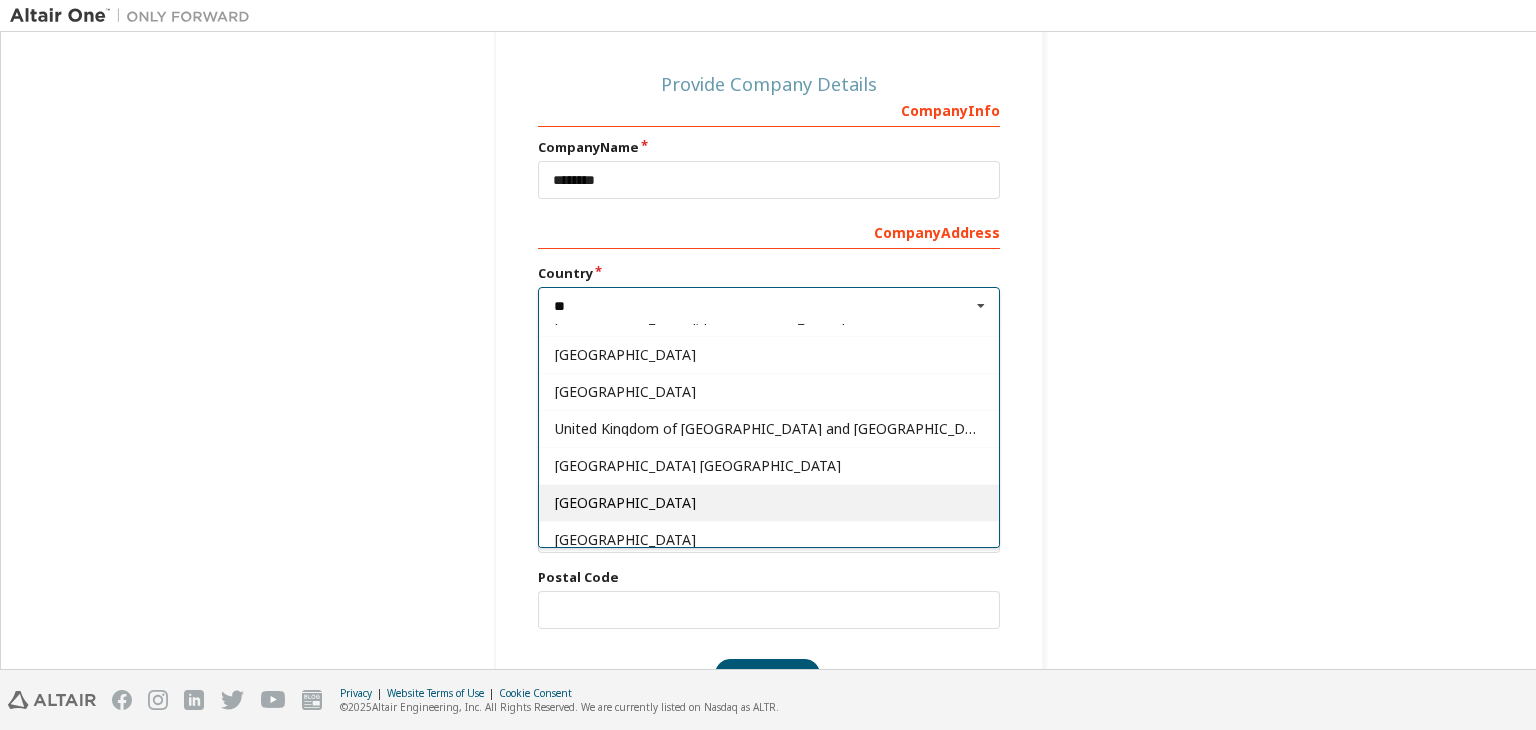 type on "***" 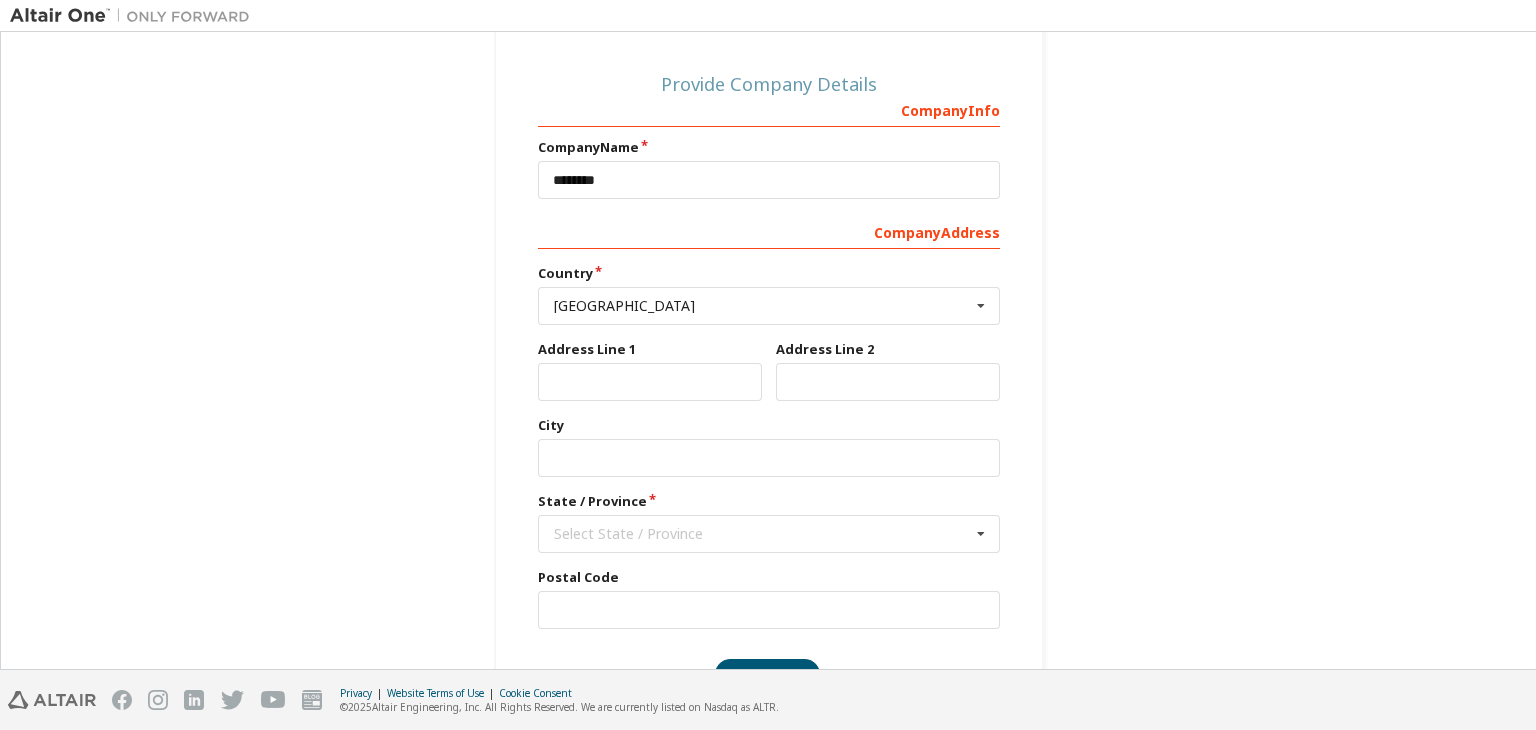 scroll, scrollTop: 295, scrollLeft: 0, axis: vertical 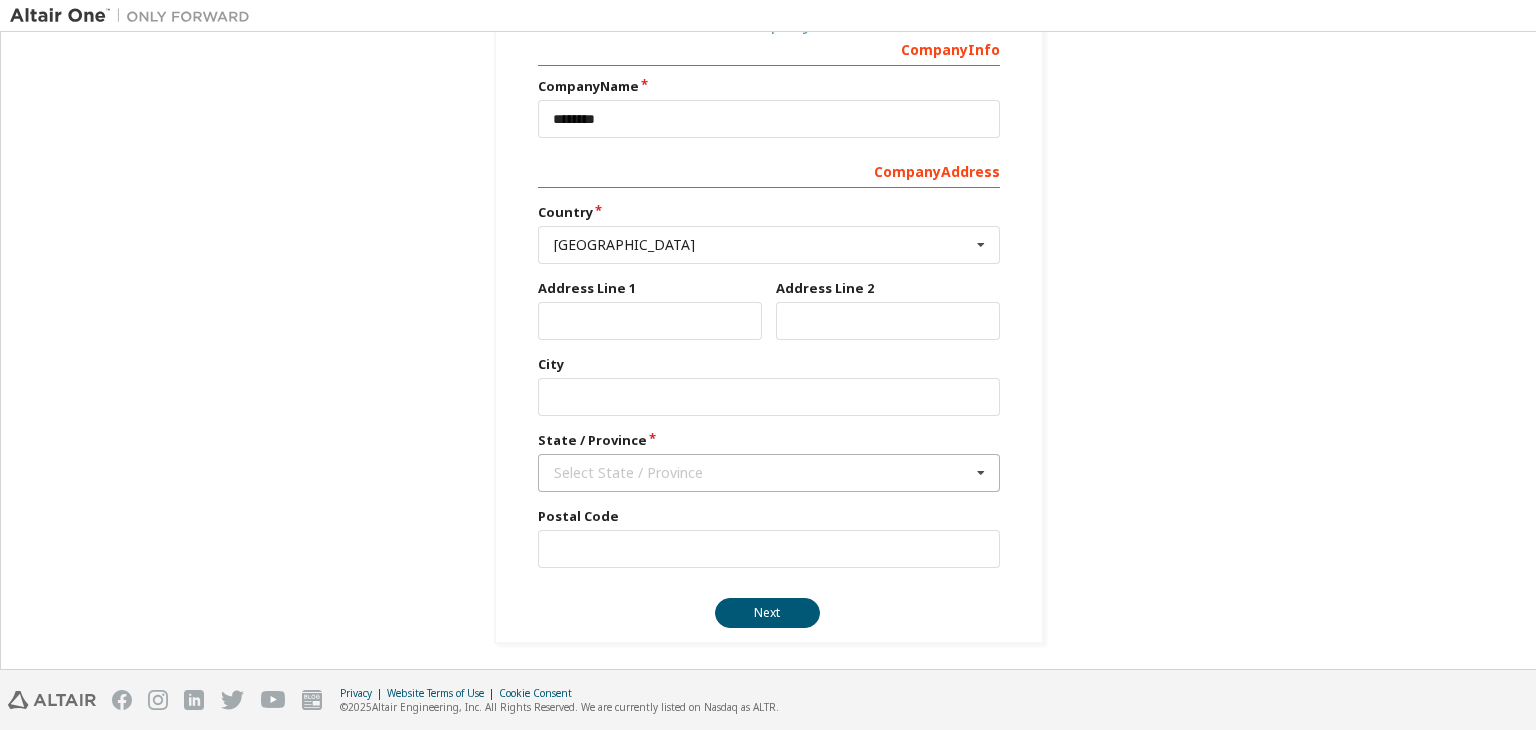 click on "Select State / Province" at bounding box center [762, 473] 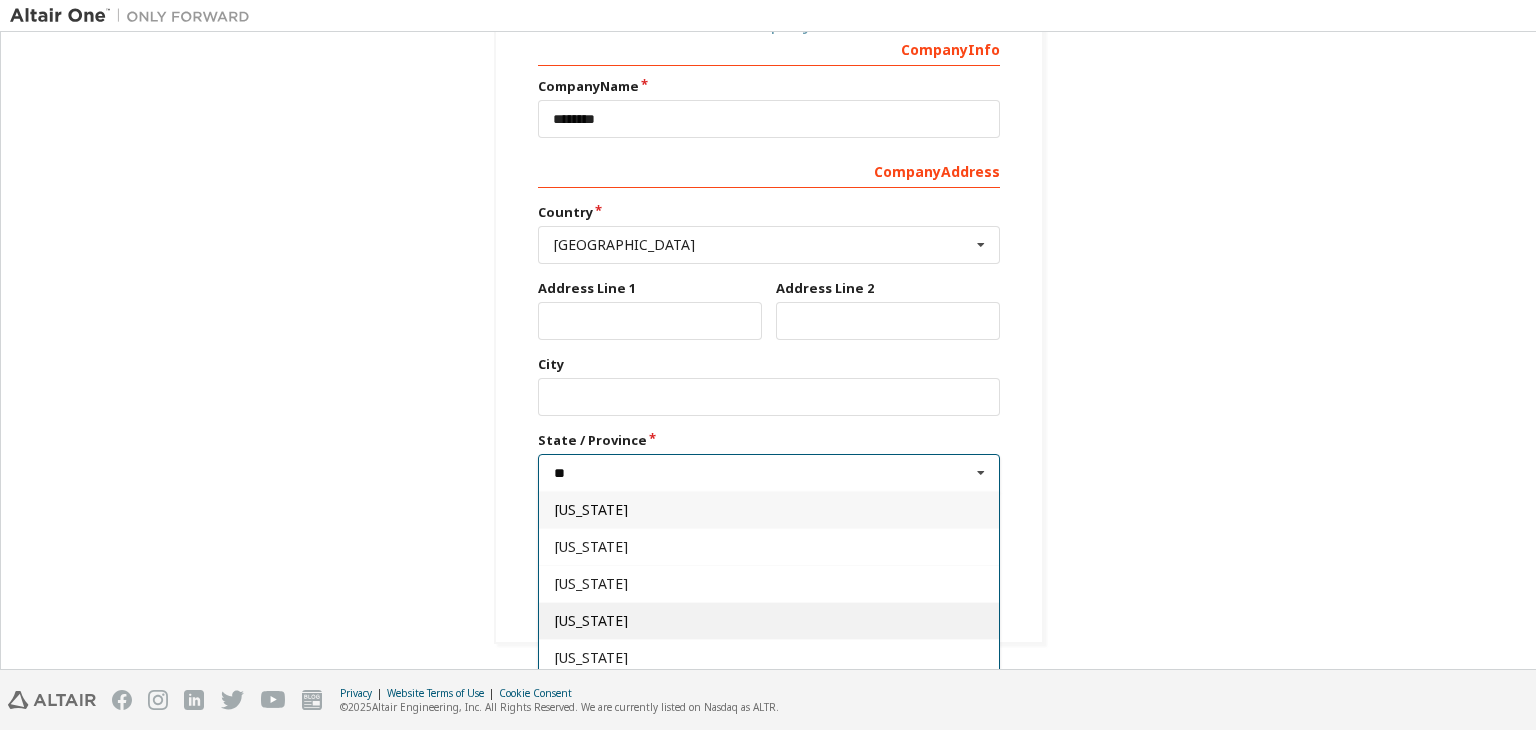 type on "**" 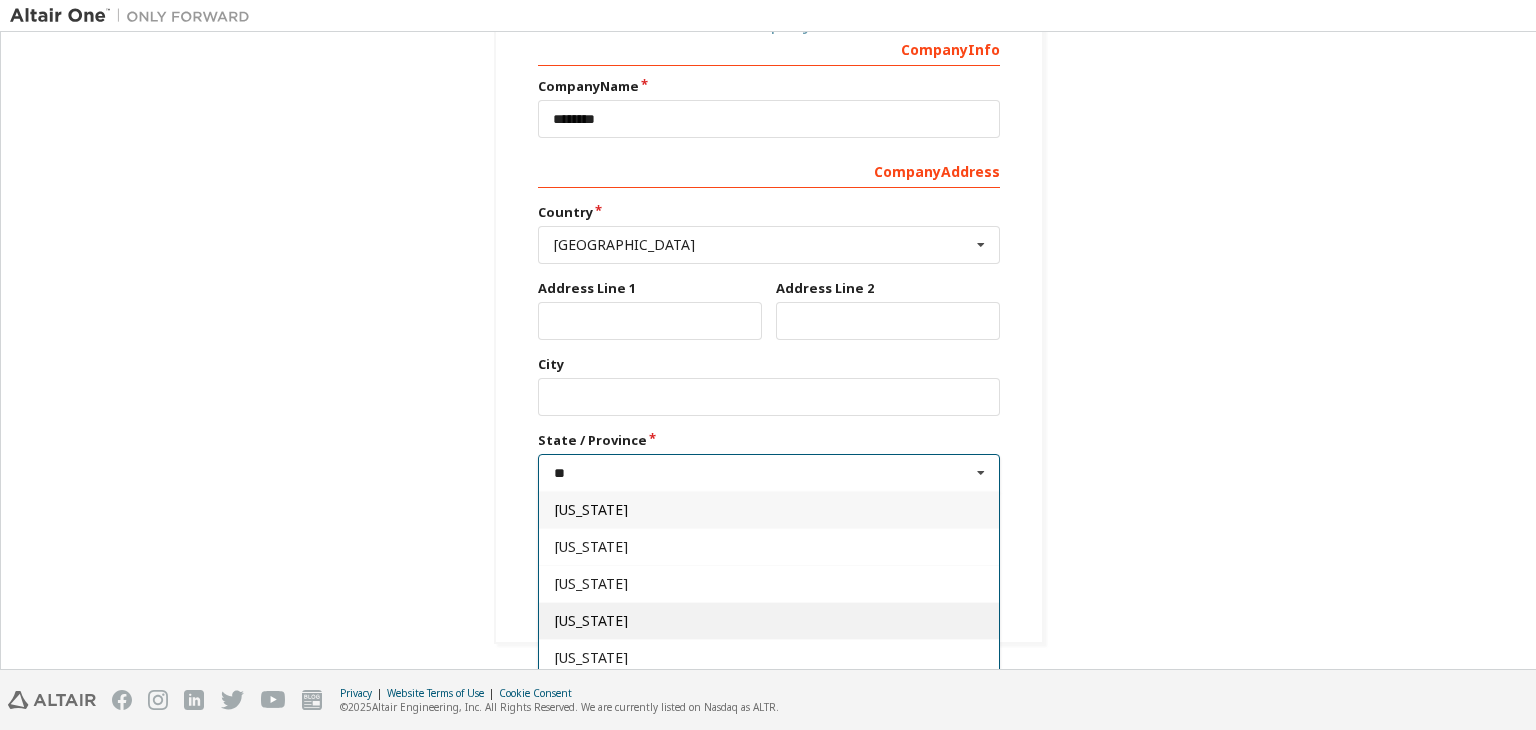 click on "[US_STATE]" at bounding box center [769, 621] 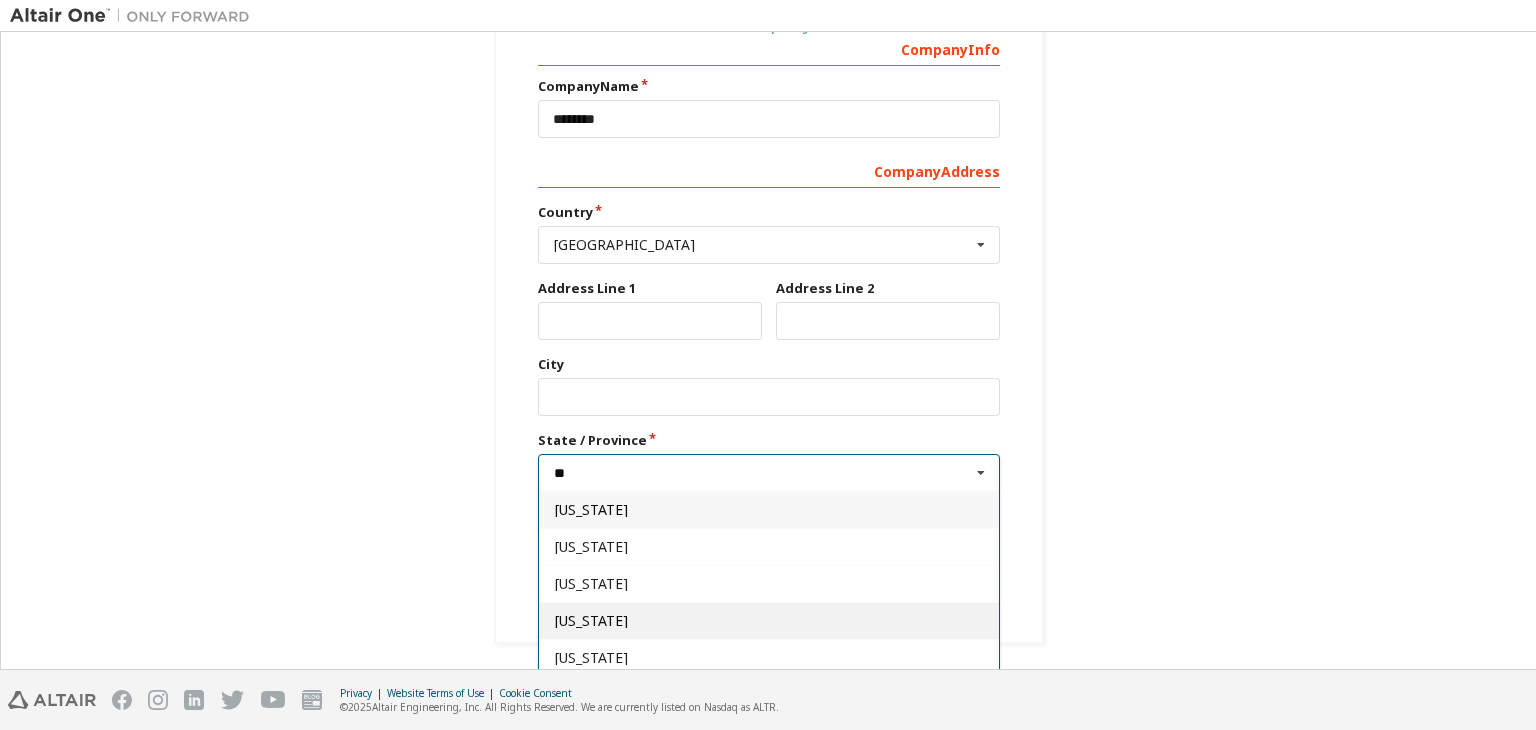 type on "**" 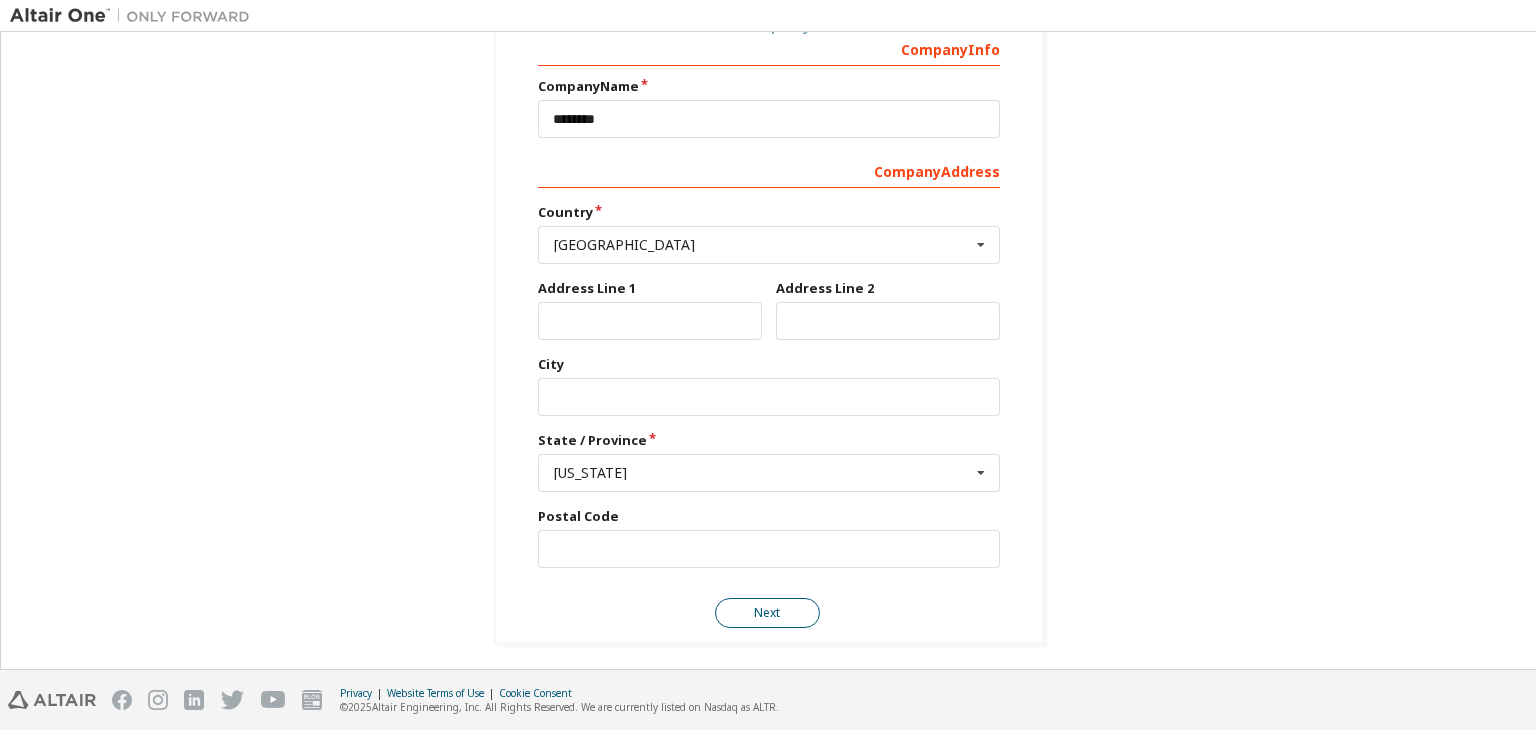click on "Next" at bounding box center [767, 613] 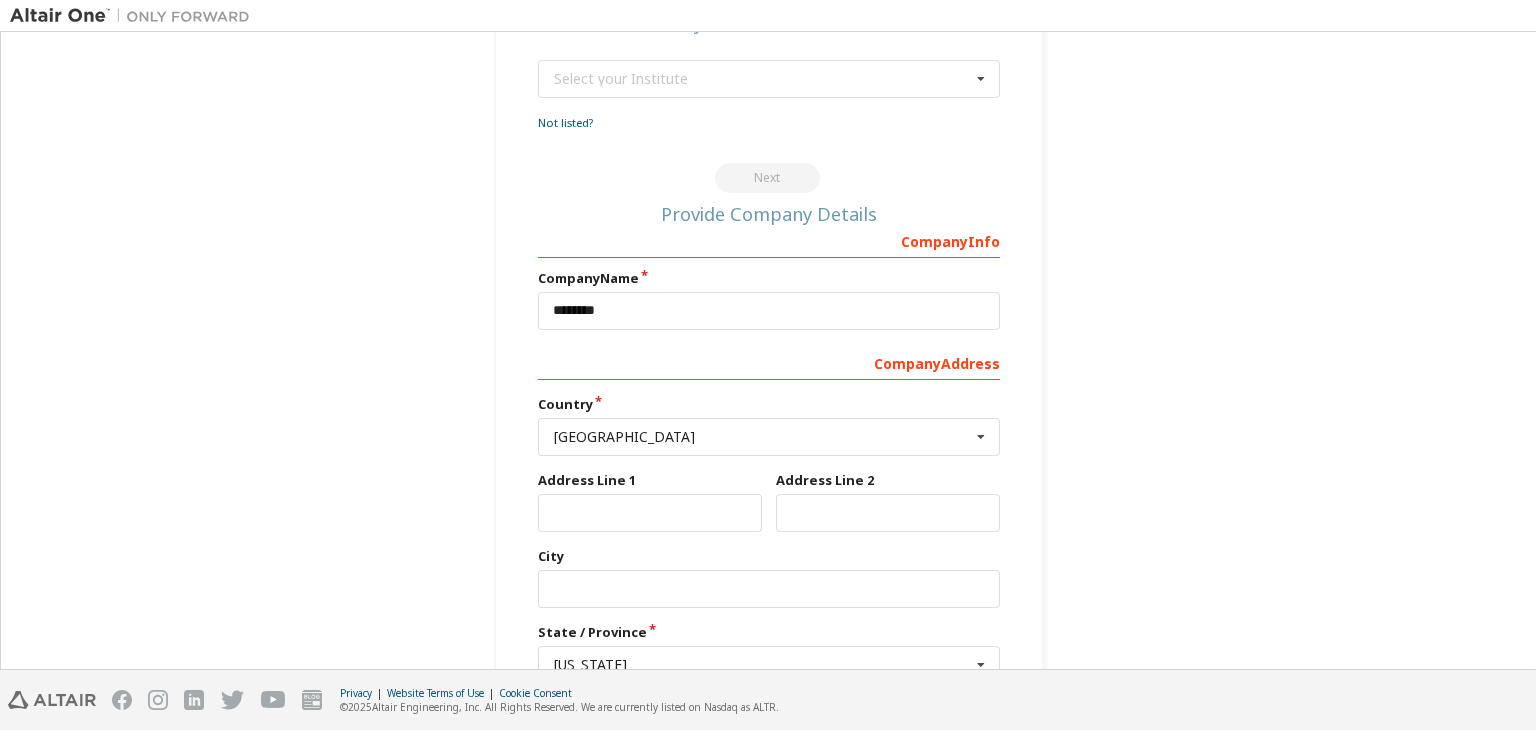 scroll, scrollTop: 0, scrollLeft: 0, axis: both 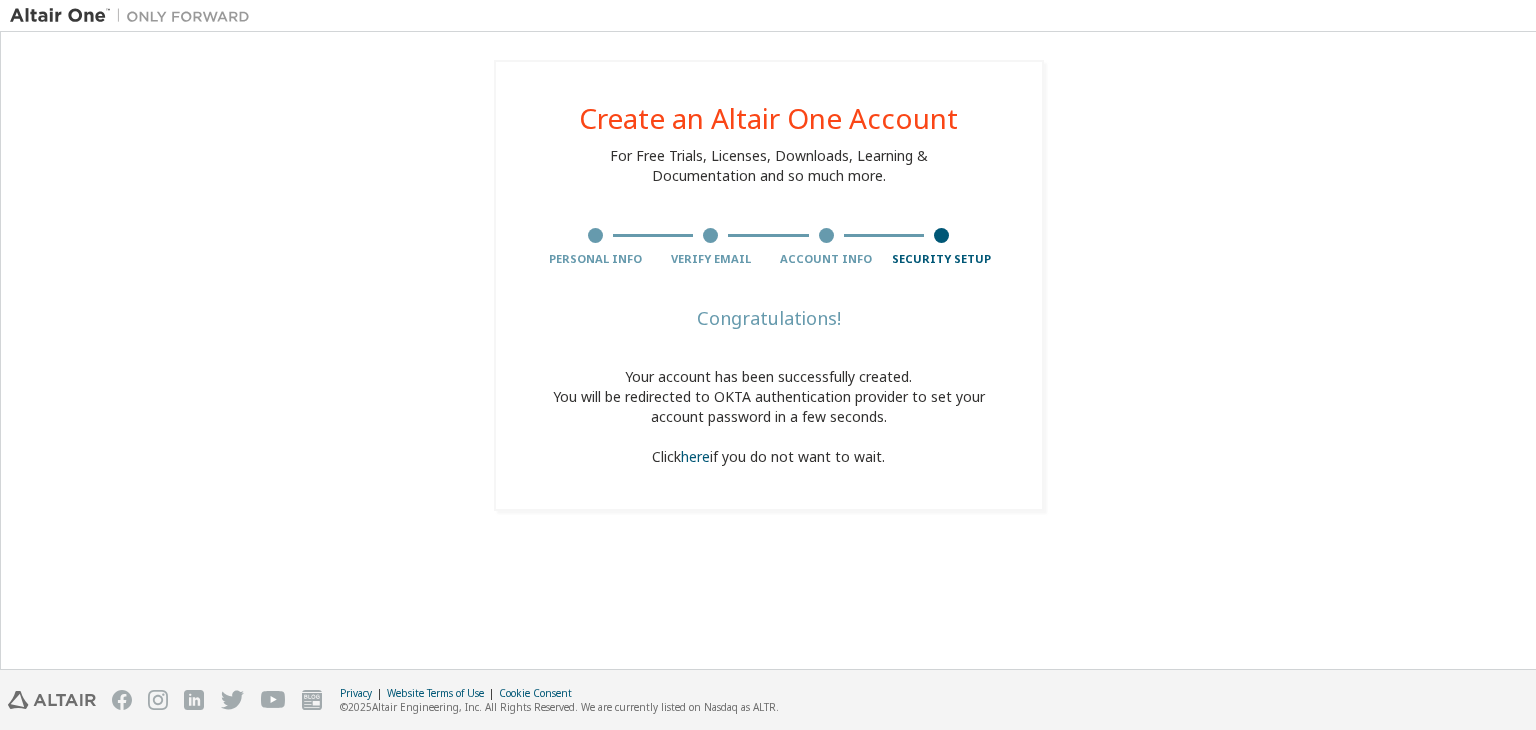 click on "Create an Altair One Account For Free Trials, Licenses, Downloads, Learning &  Documentation and so much more. Personal Info Verify Email Account Info Security Setup Congratulations! Your account has been successfully created. You will be redirected to OKTA authentication provider to set your account password in a few seconds. Click  here  if you do not want to wait." at bounding box center [768, 285] 